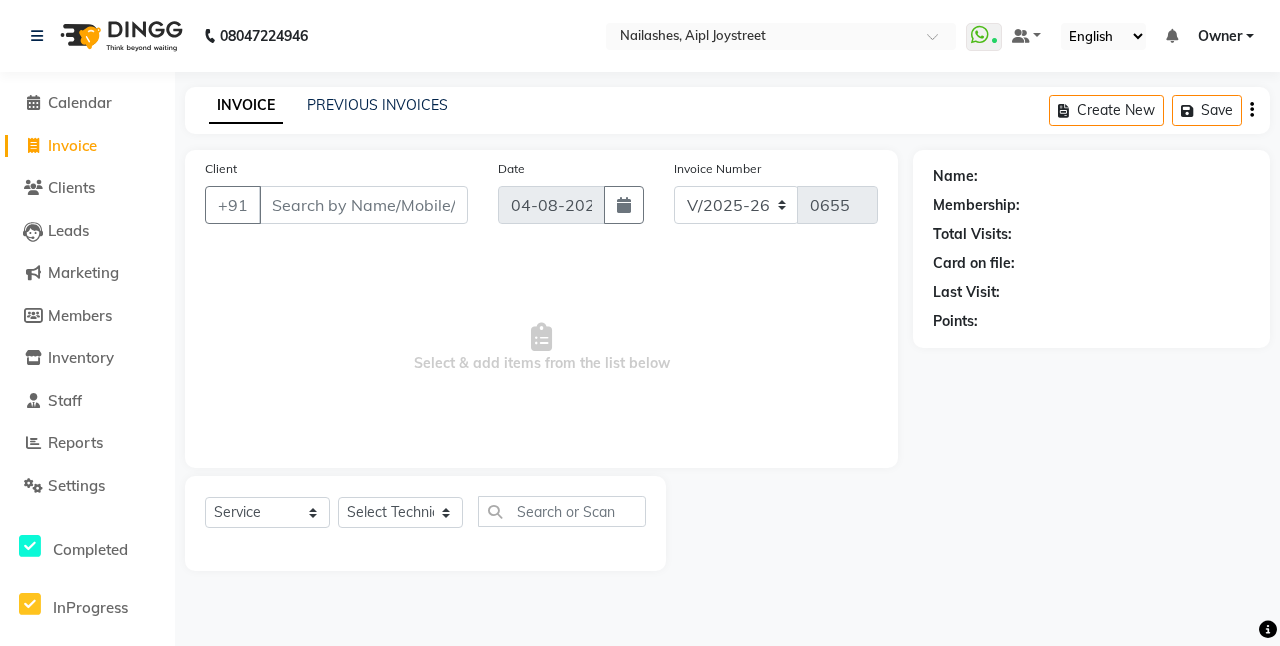 click on "Clients" 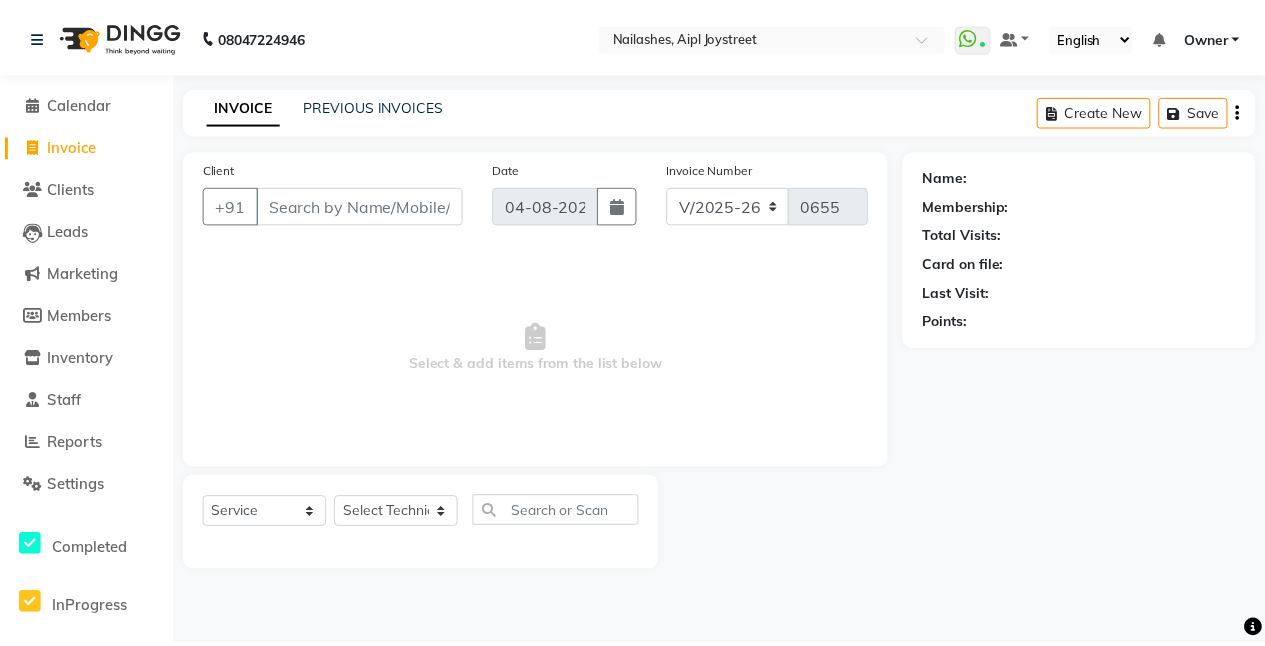 scroll, scrollTop: 0, scrollLeft: 0, axis: both 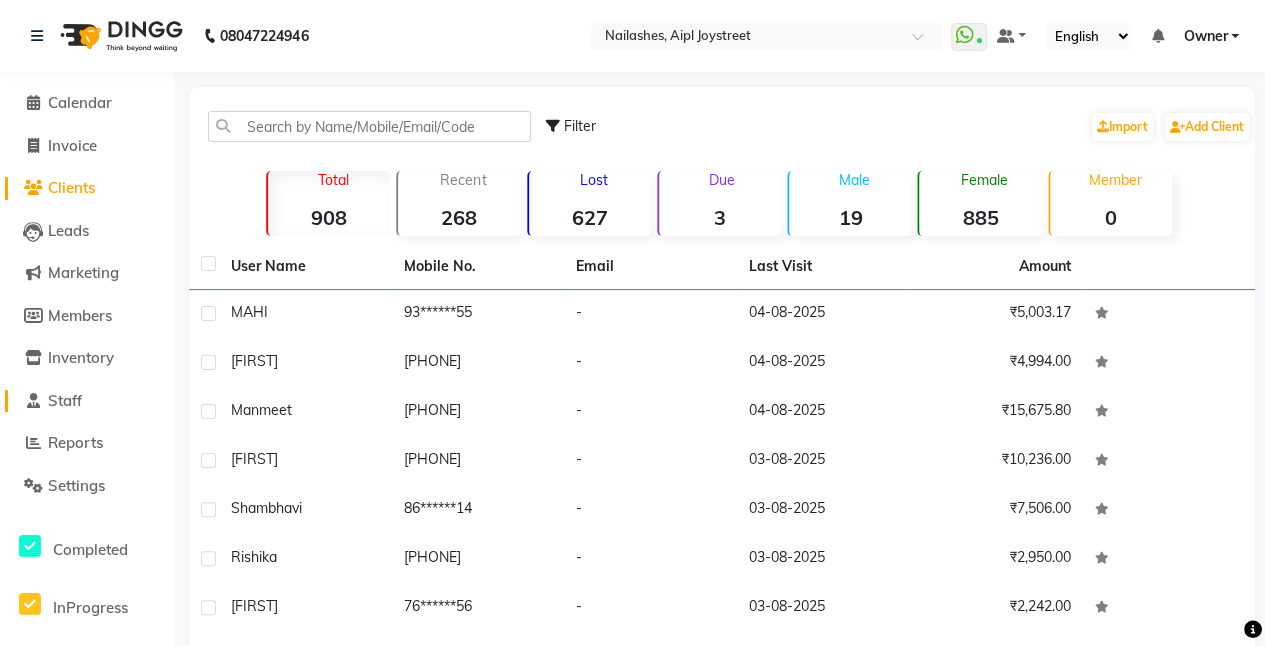 click on "Staff" 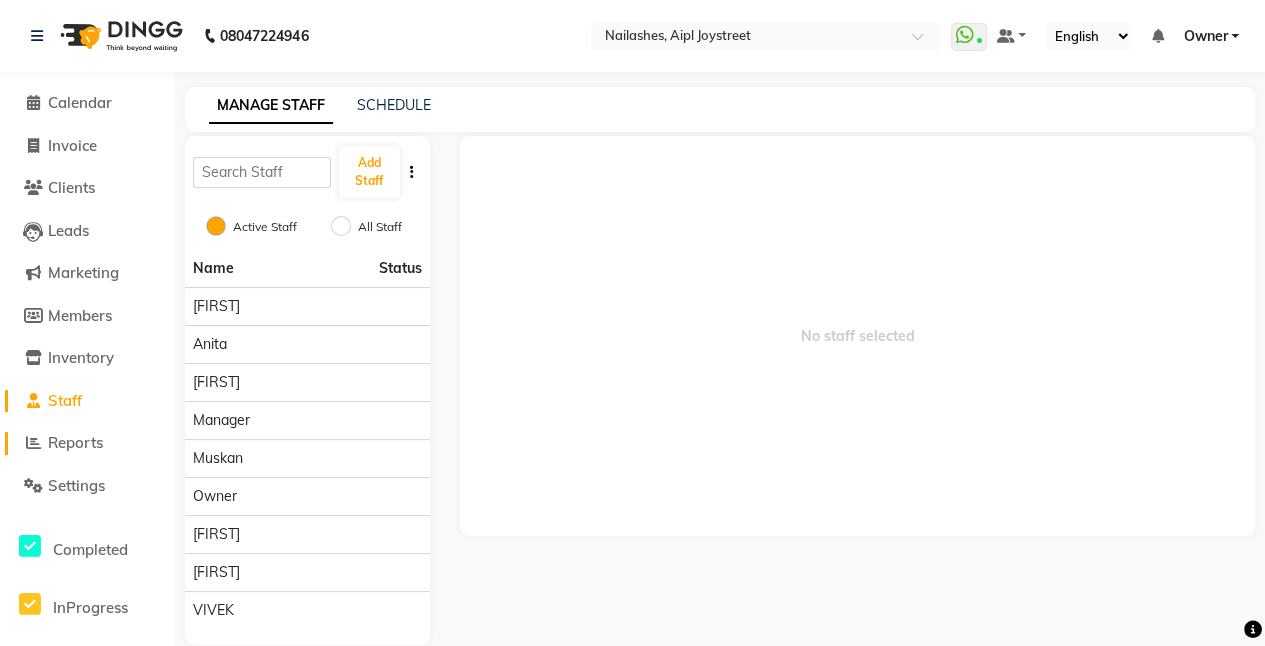 click on "Reports" 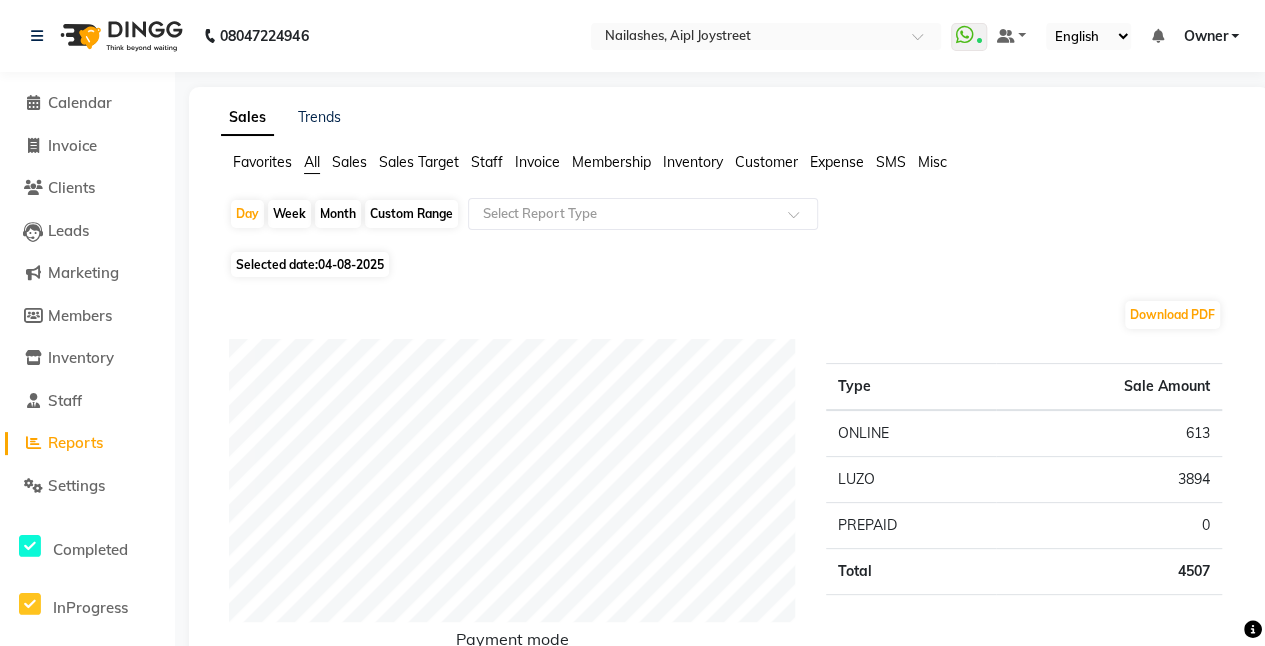 click on "Sales" 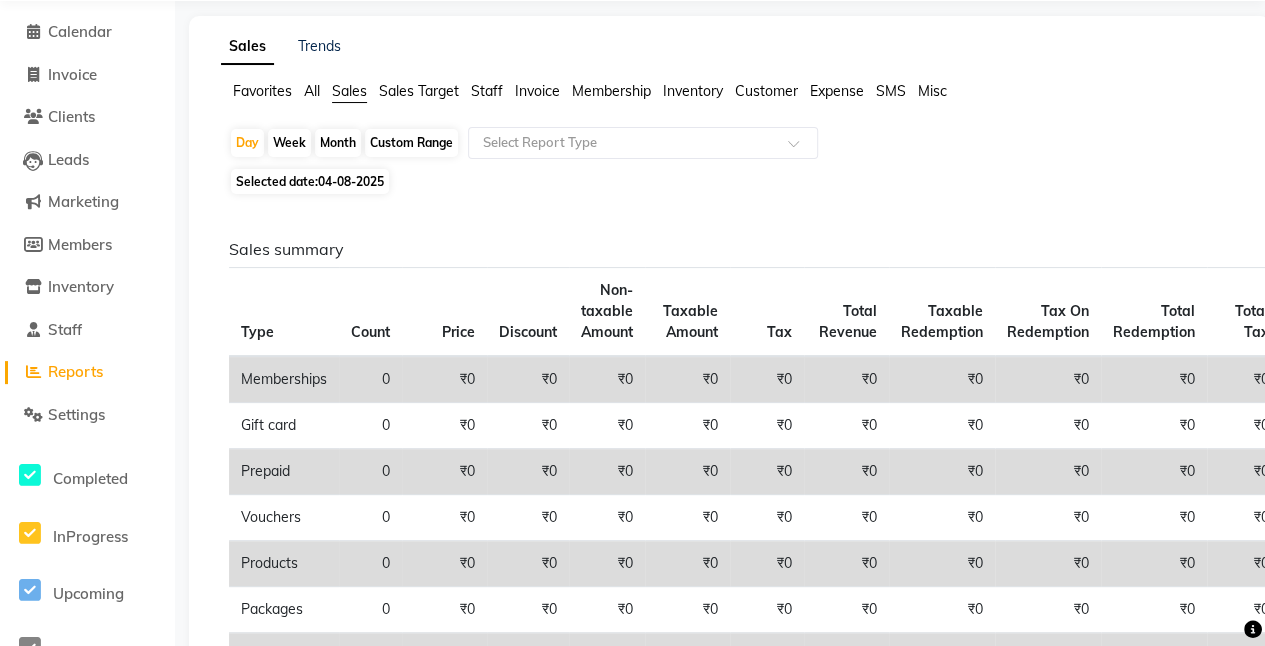 scroll, scrollTop: 0, scrollLeft: 0, axis: both 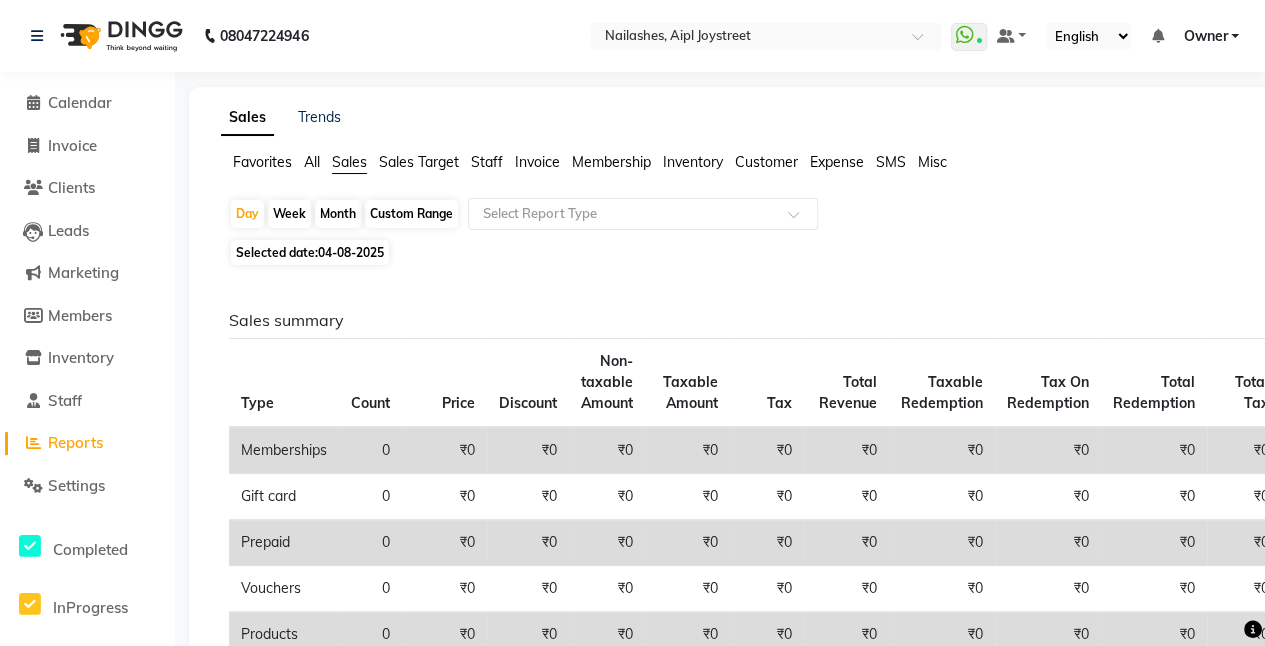 click on "Staff" 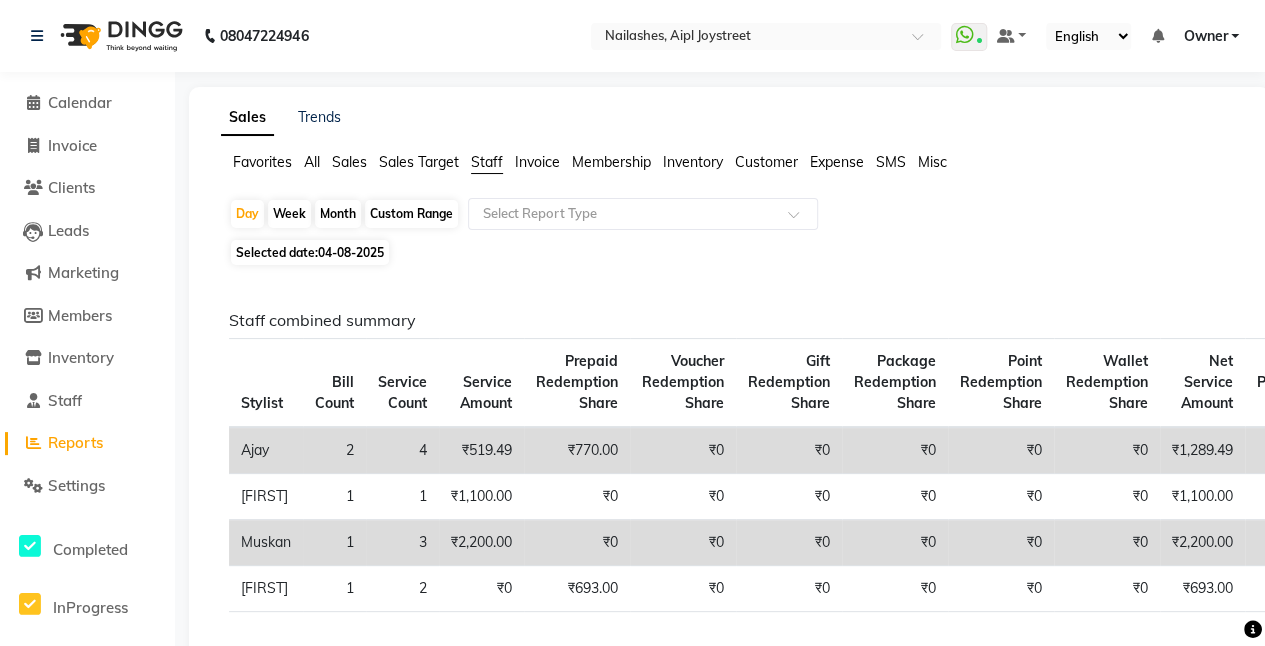 click on "04-08-2025" 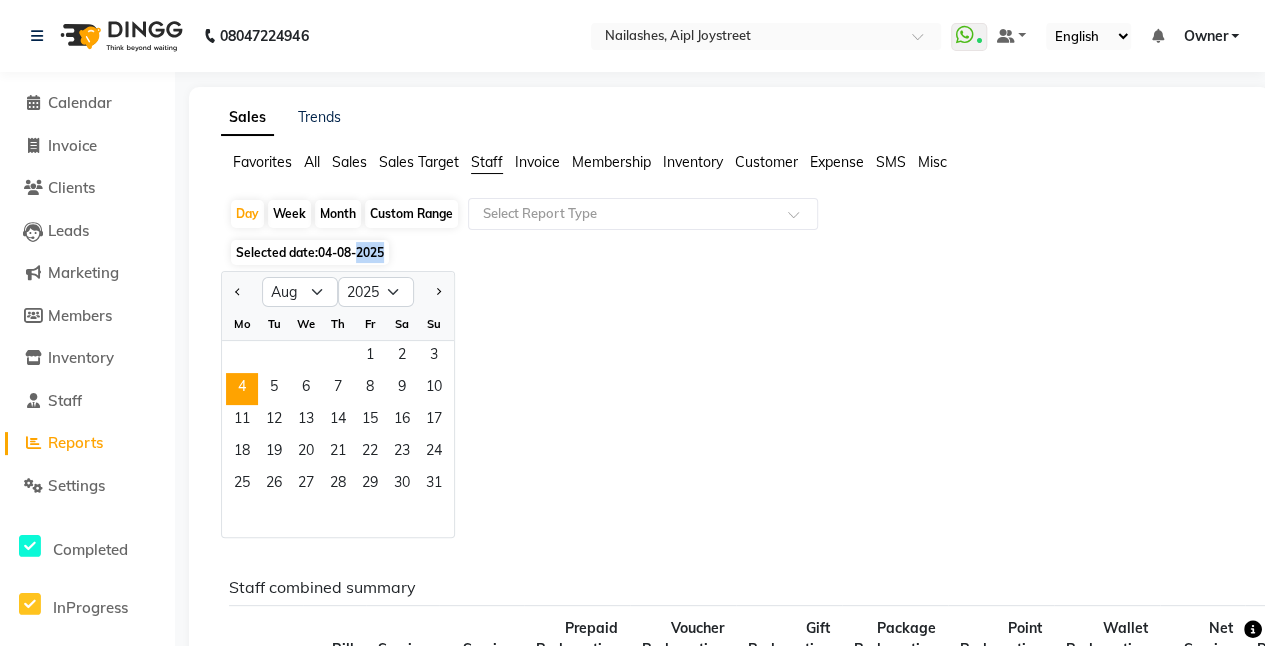 click on "04-08-2025" 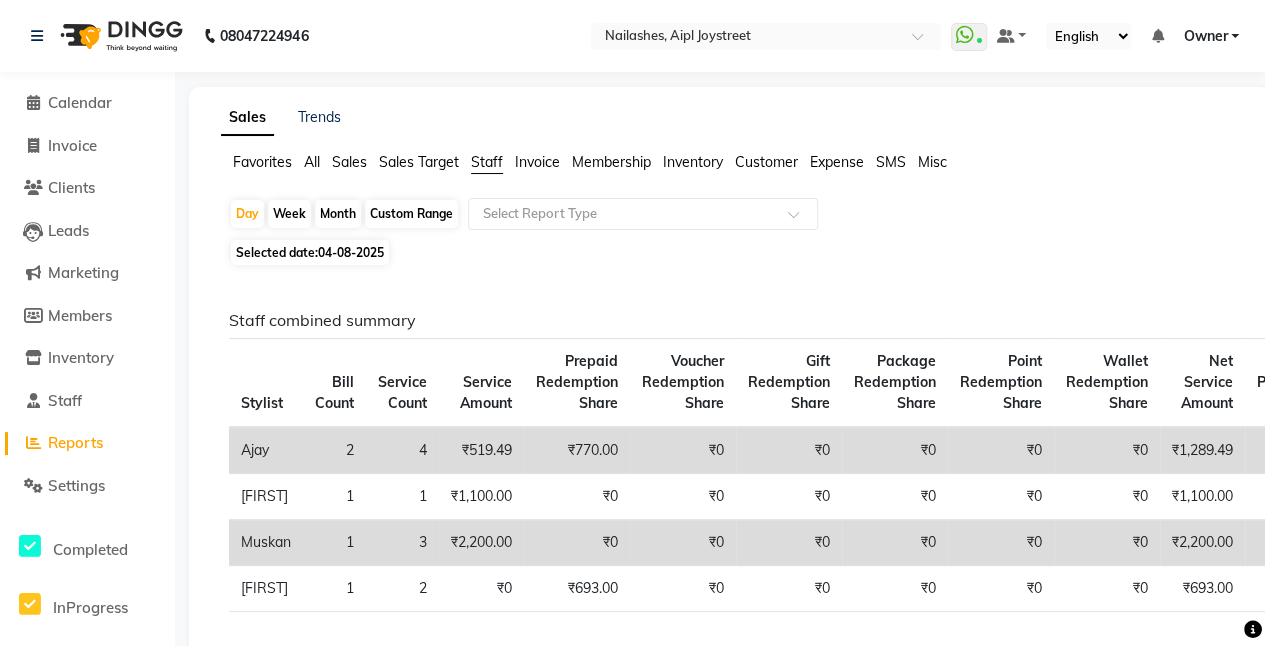 click on "Selected date:  04-08-2025" 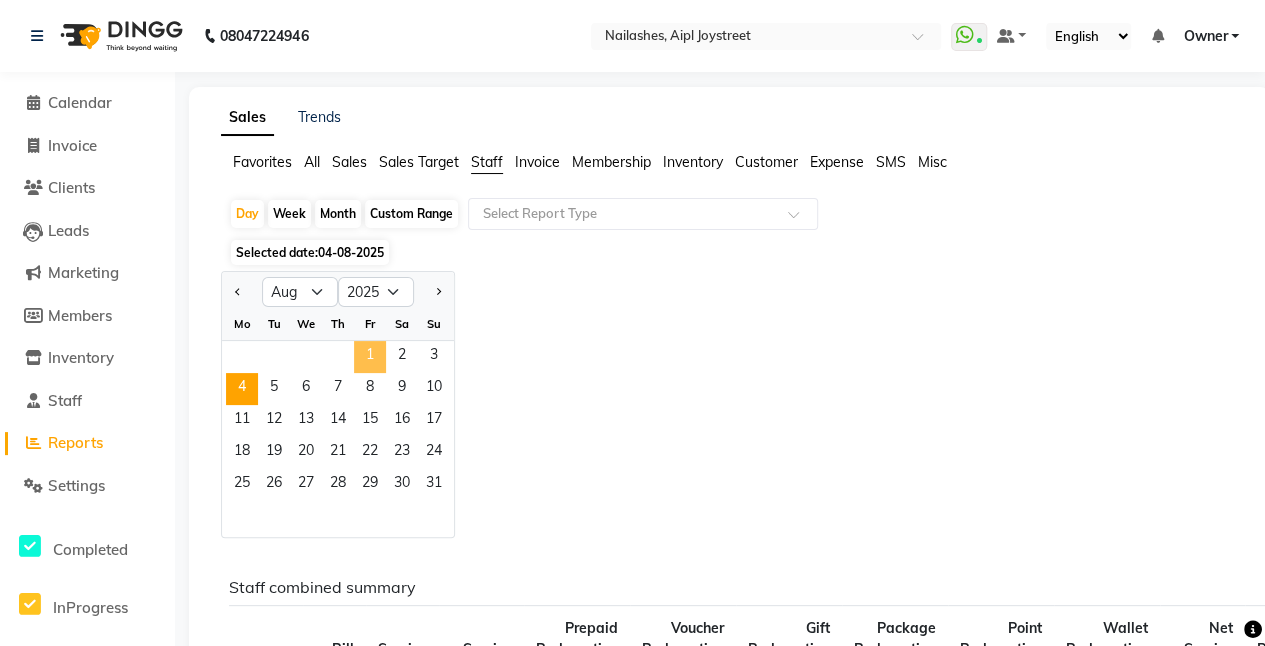 click on "1" 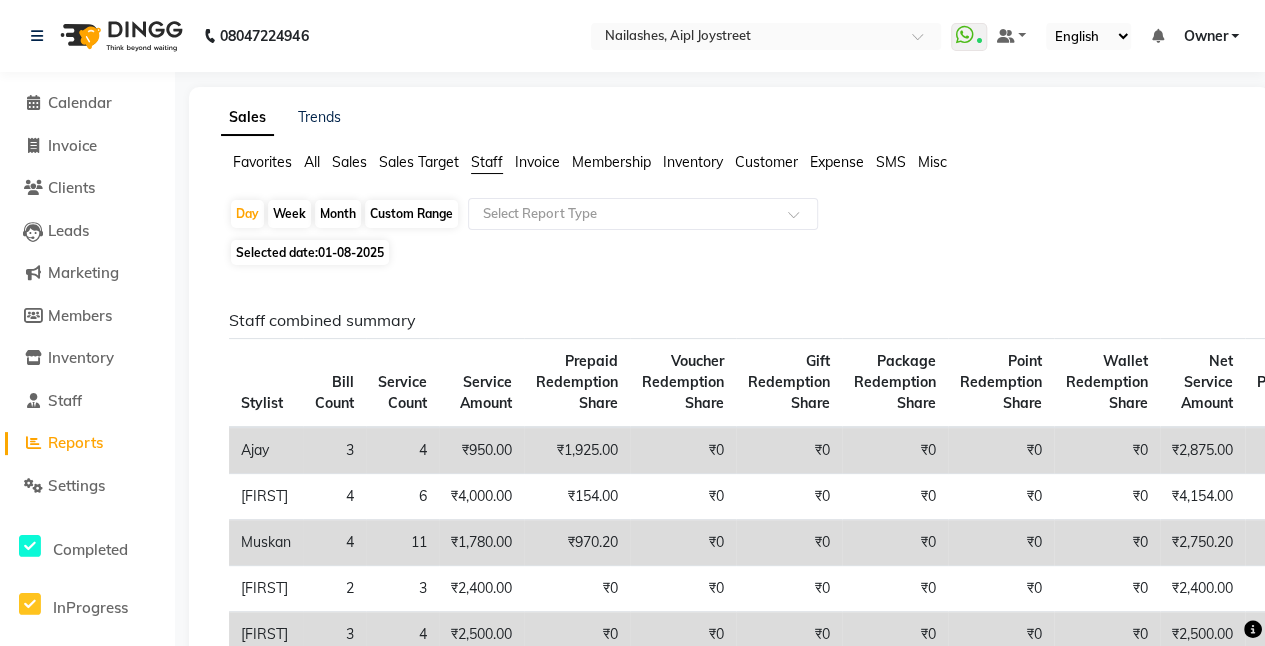 click on "01-08-2025" 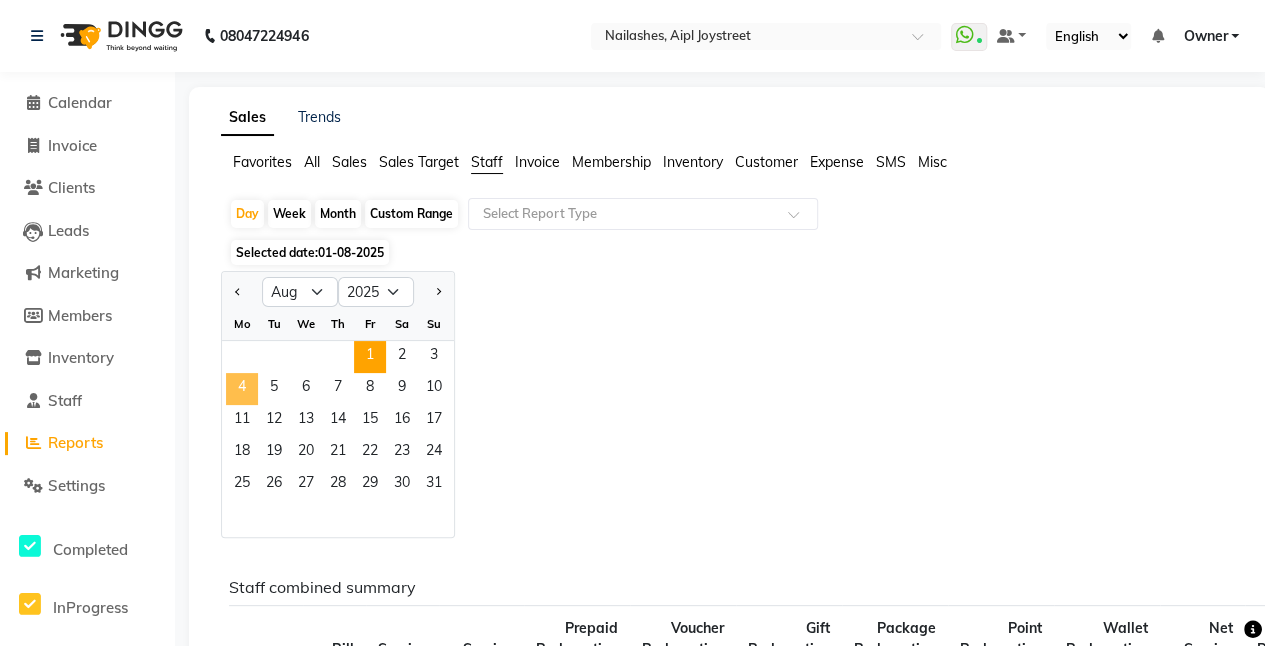 click on "4" 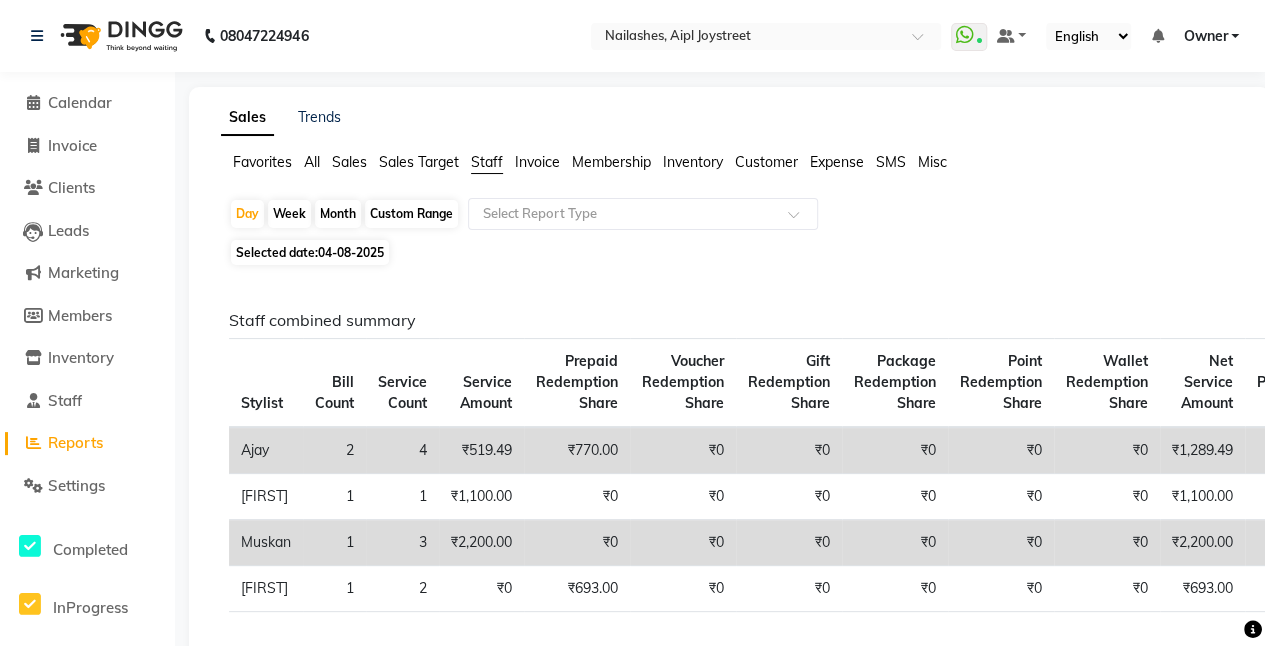 click on "04-08-2025" 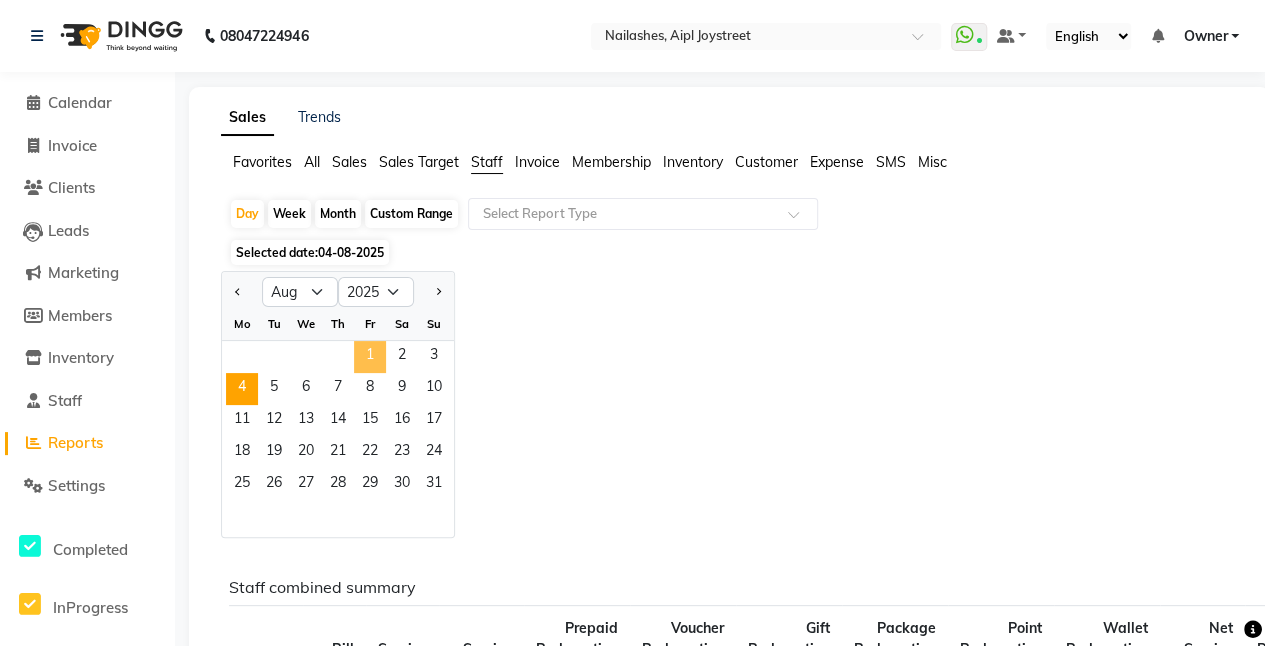 click on "1" 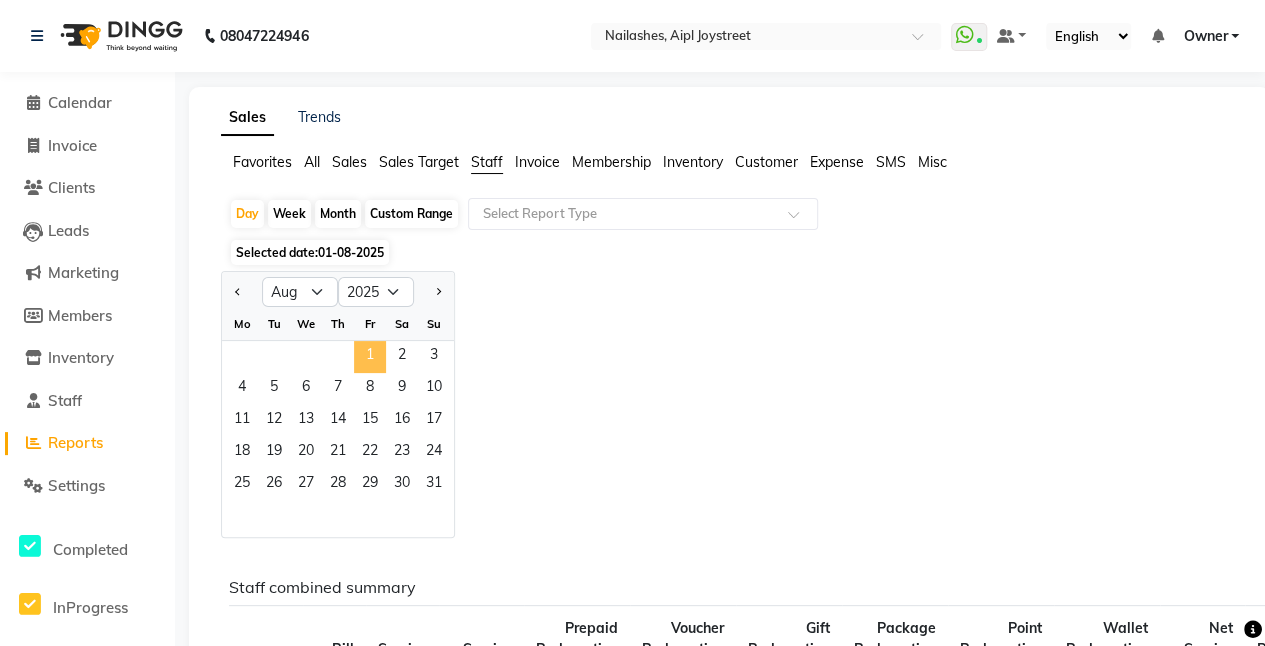 click on "1" 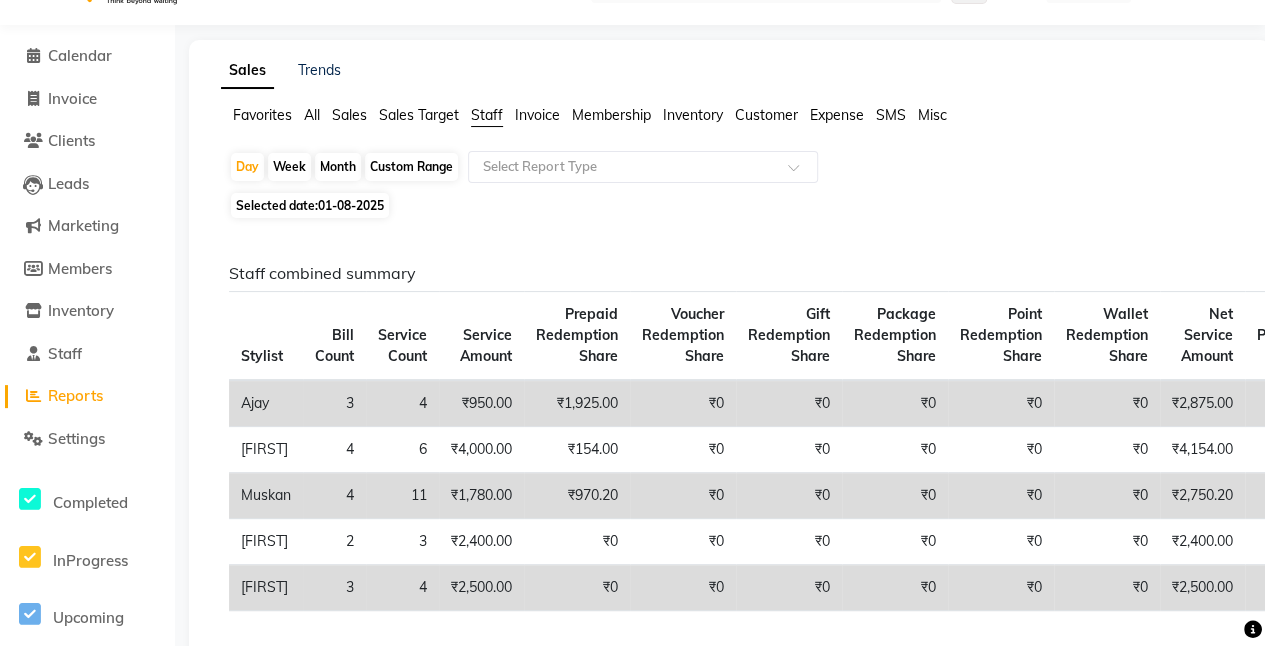scroll, scrollTop: 50, scrollLeft: 0, axis: vertical 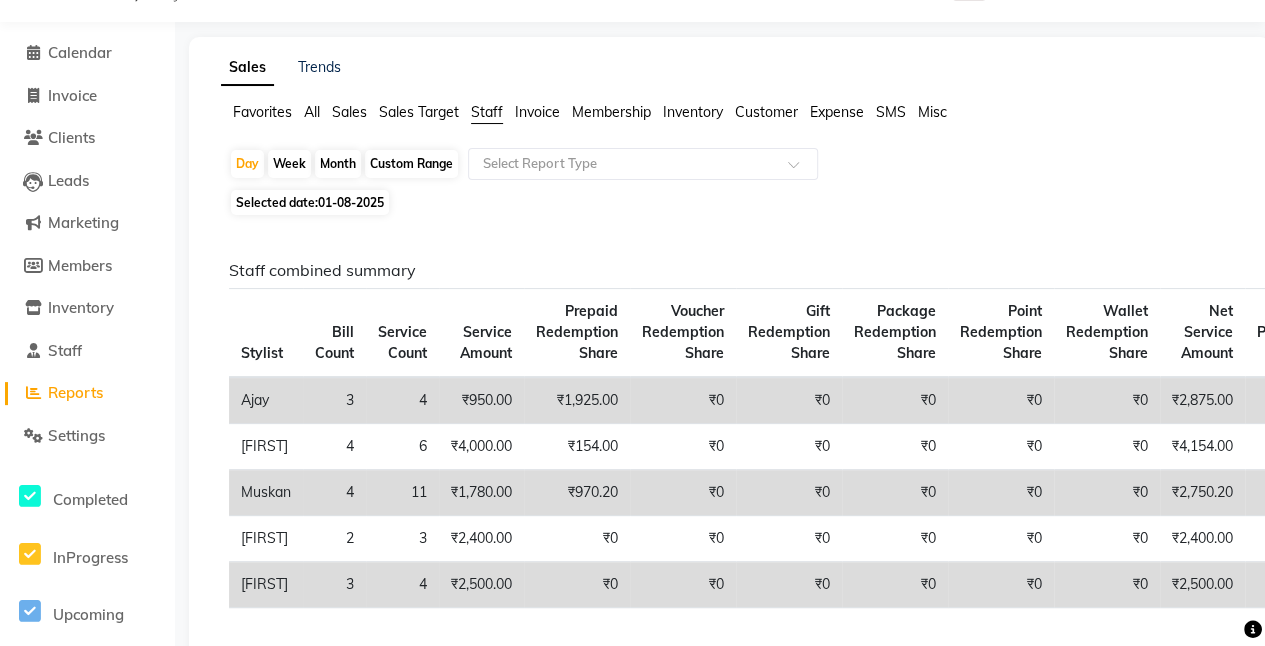 click on "01-08-2025" 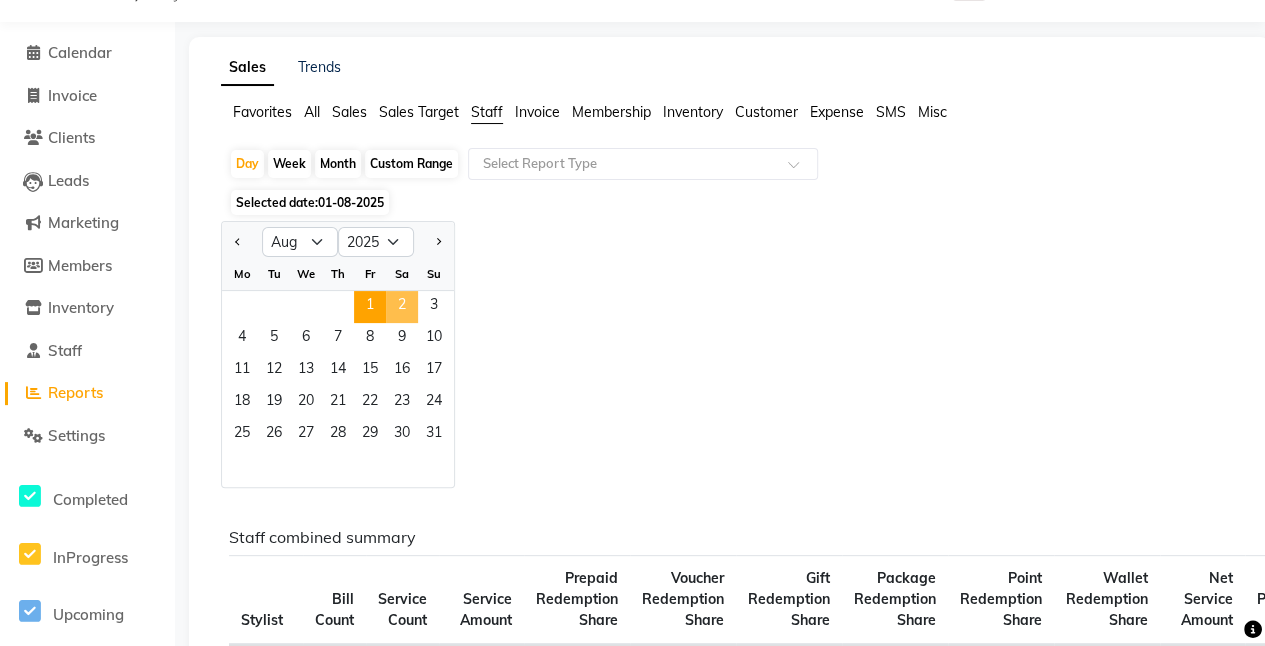 click on "2" 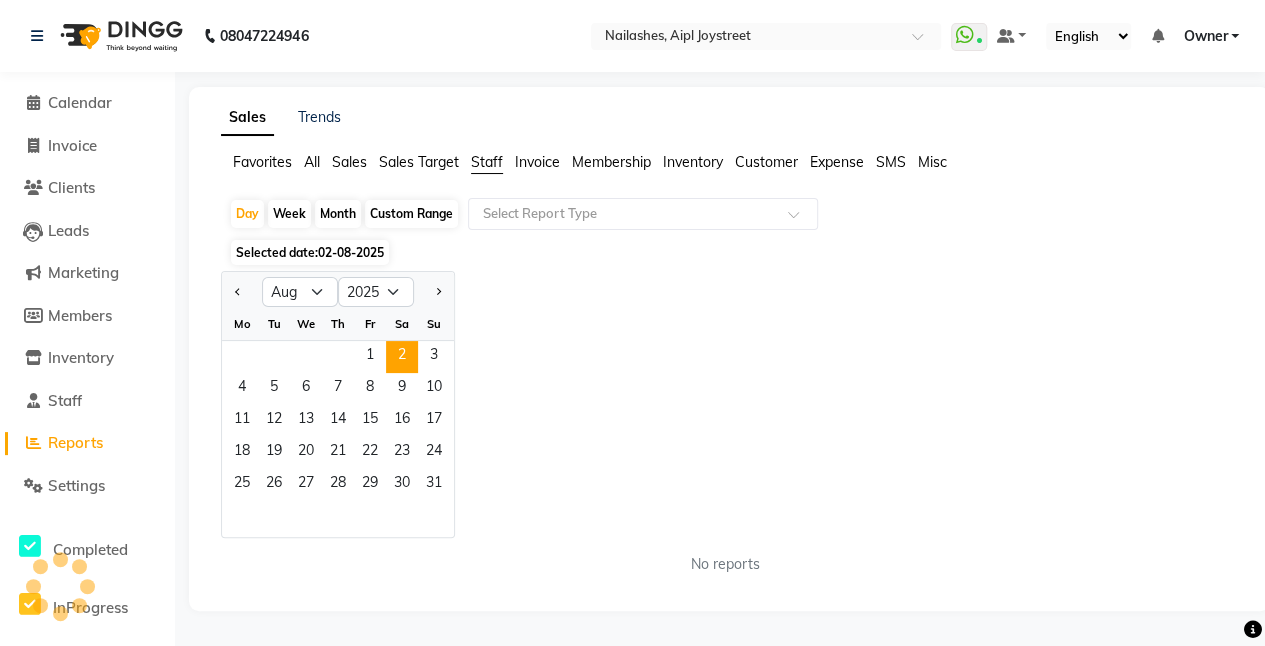 scroll, scrollTop: 0, scrollLeft: 0, axis: both 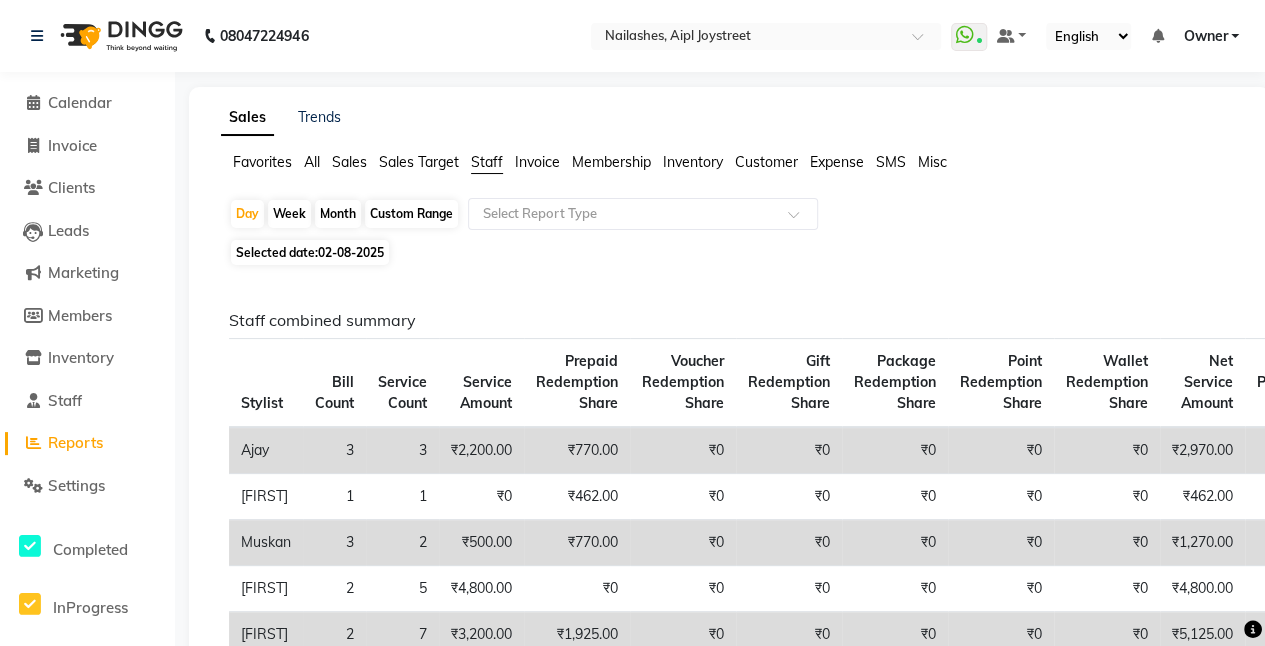 click on "02-08-2025" 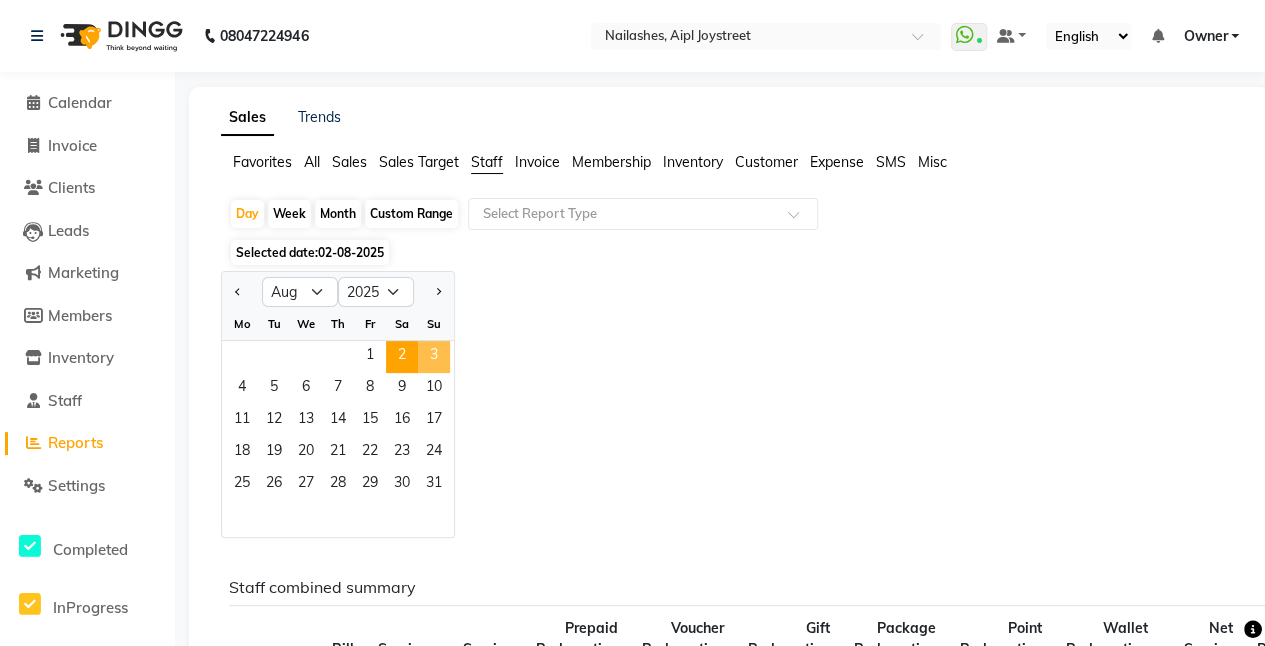 click on "3" 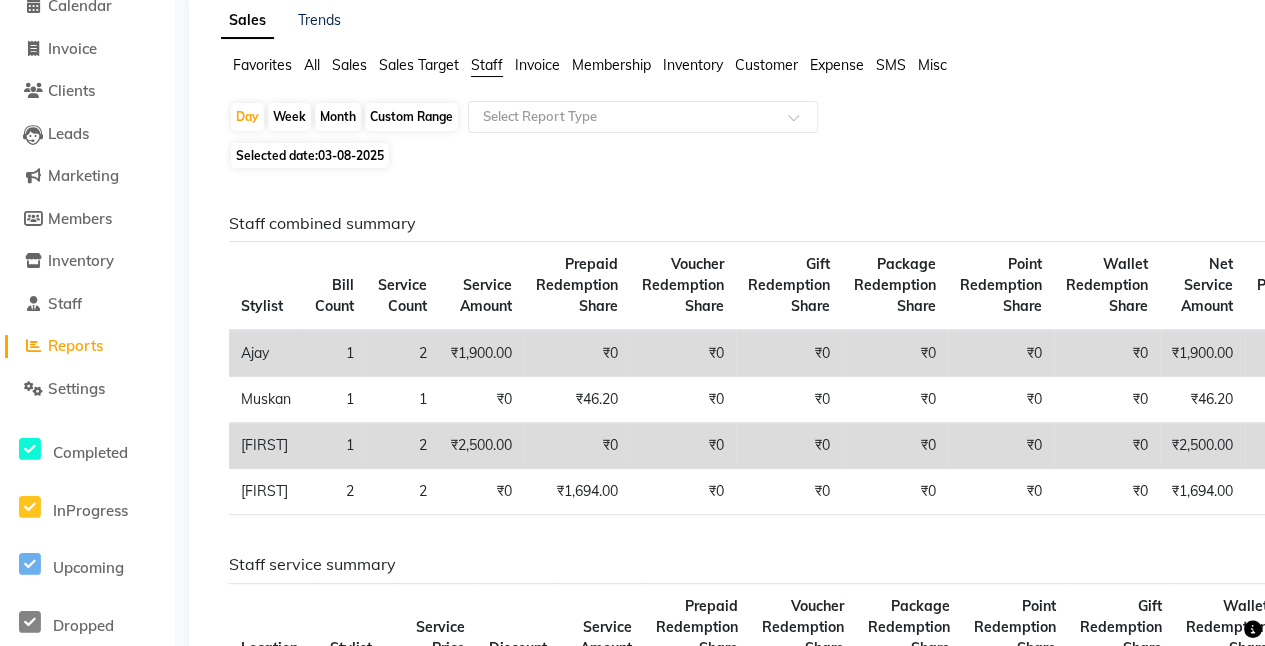 scroll, scrollTop: 93, scrollLeft: 0, axis: vertical 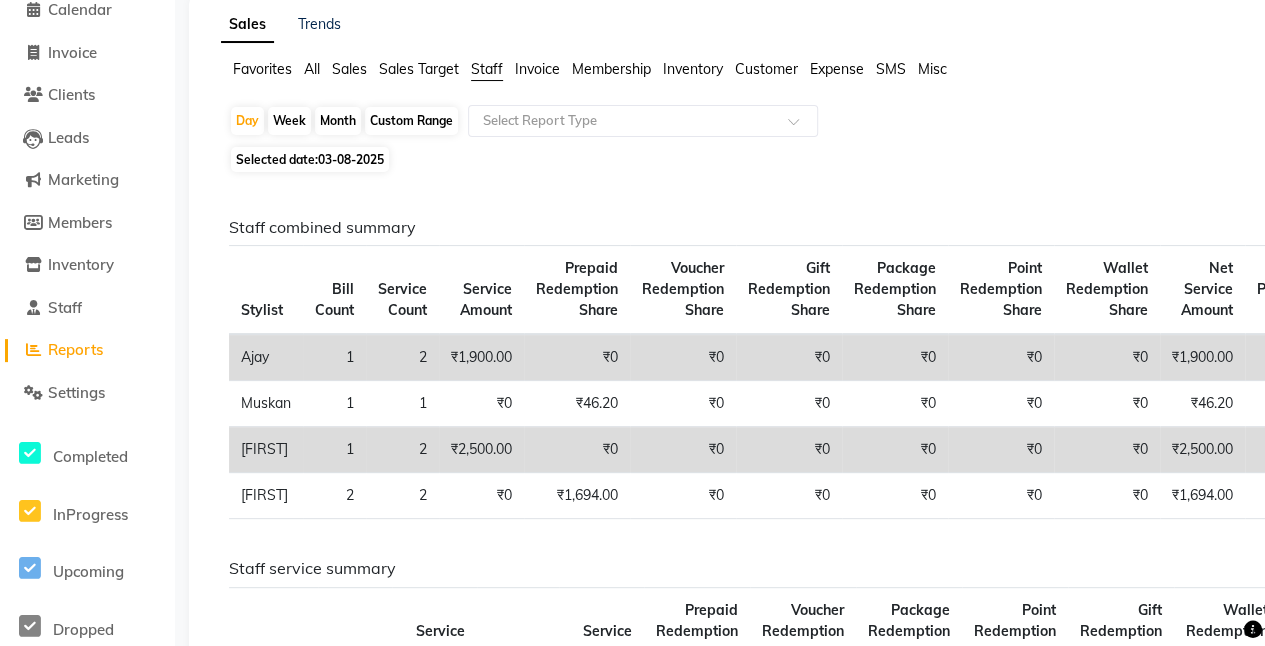 click on "Custom Range" 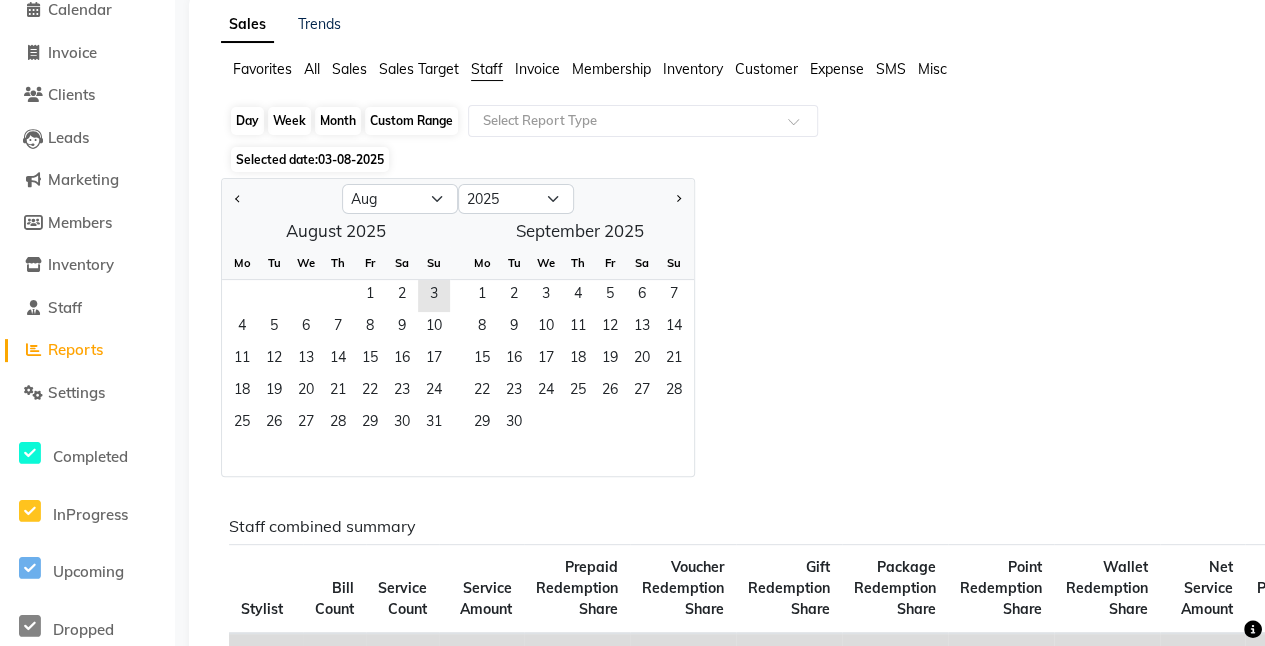 click on "Custom Range" 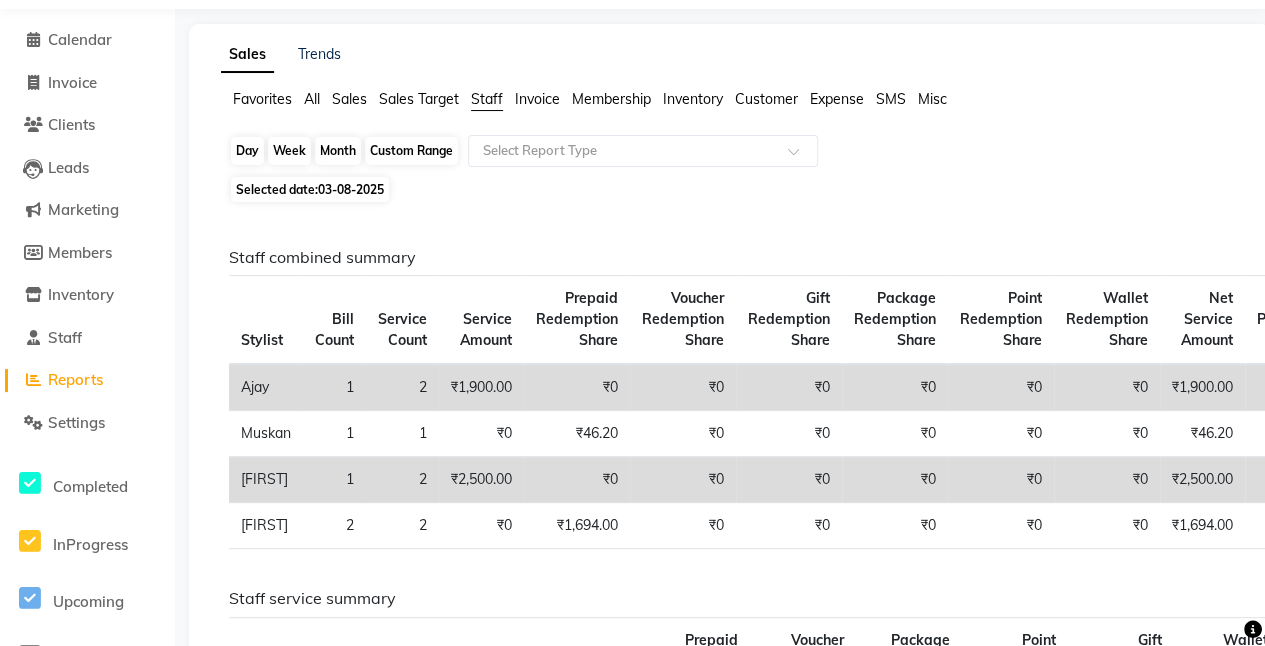 scroll, scrollTop: 62, scrollLeft: 0, axis: vertical 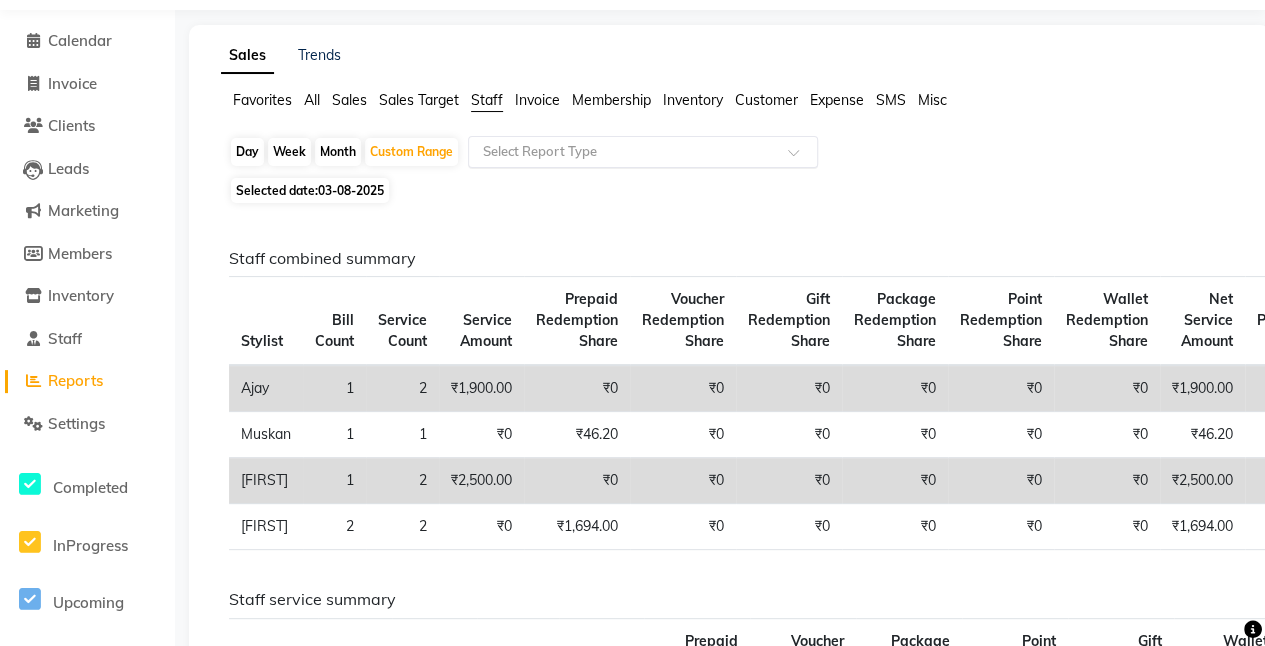 click 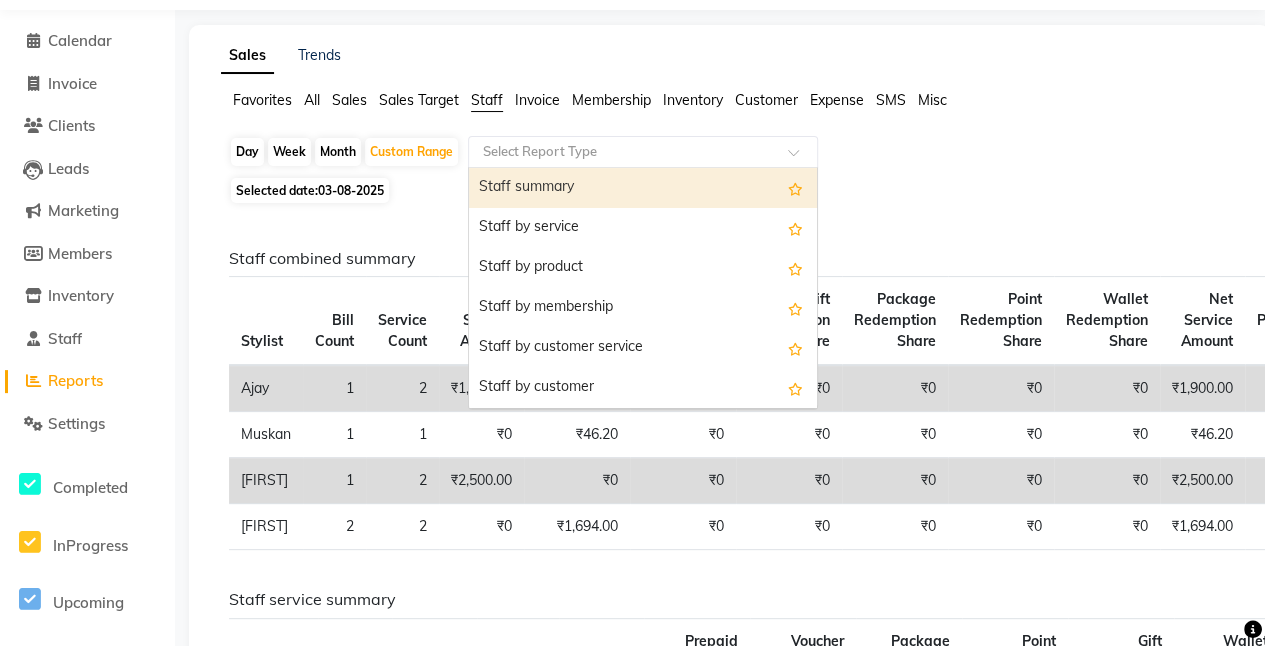 click 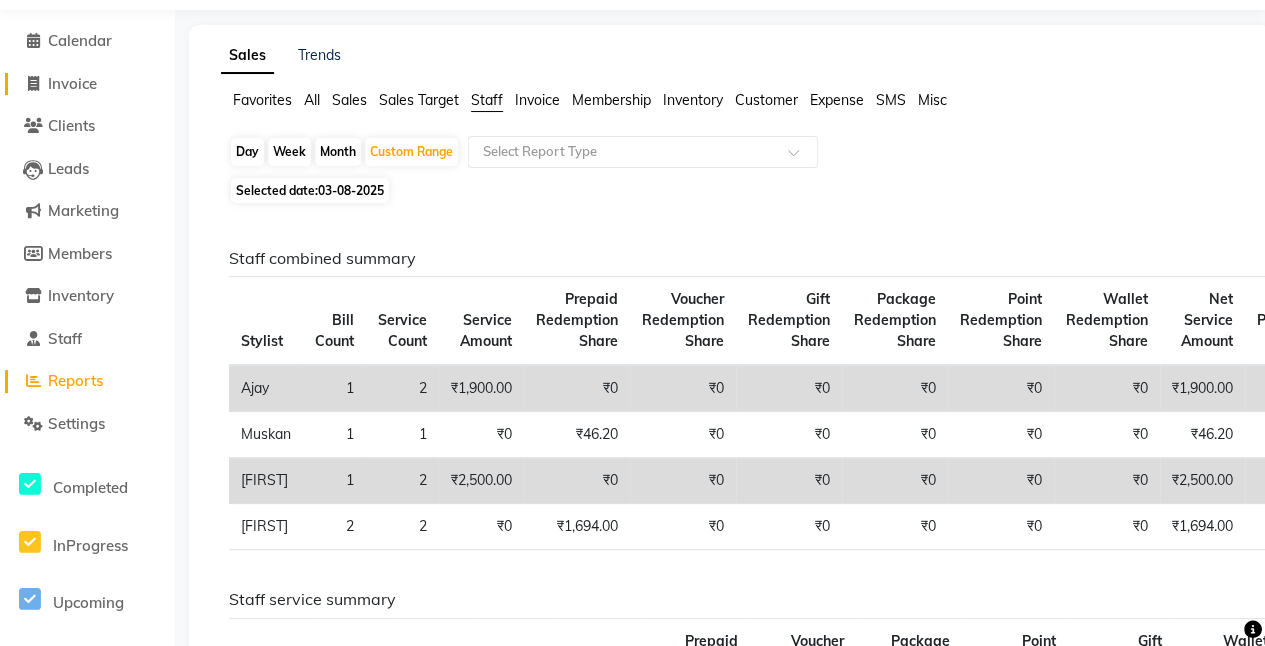 click on "Invoice" 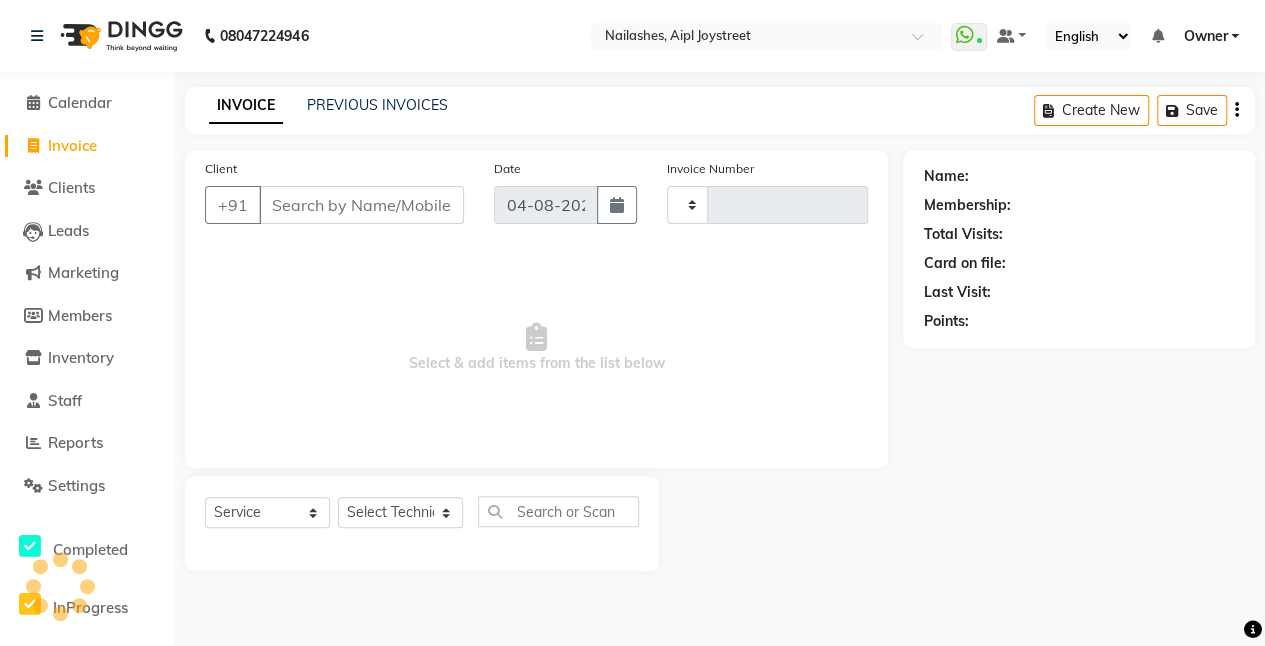 scroll, scrollTop: 0, scrollLeft: 0, axis: both 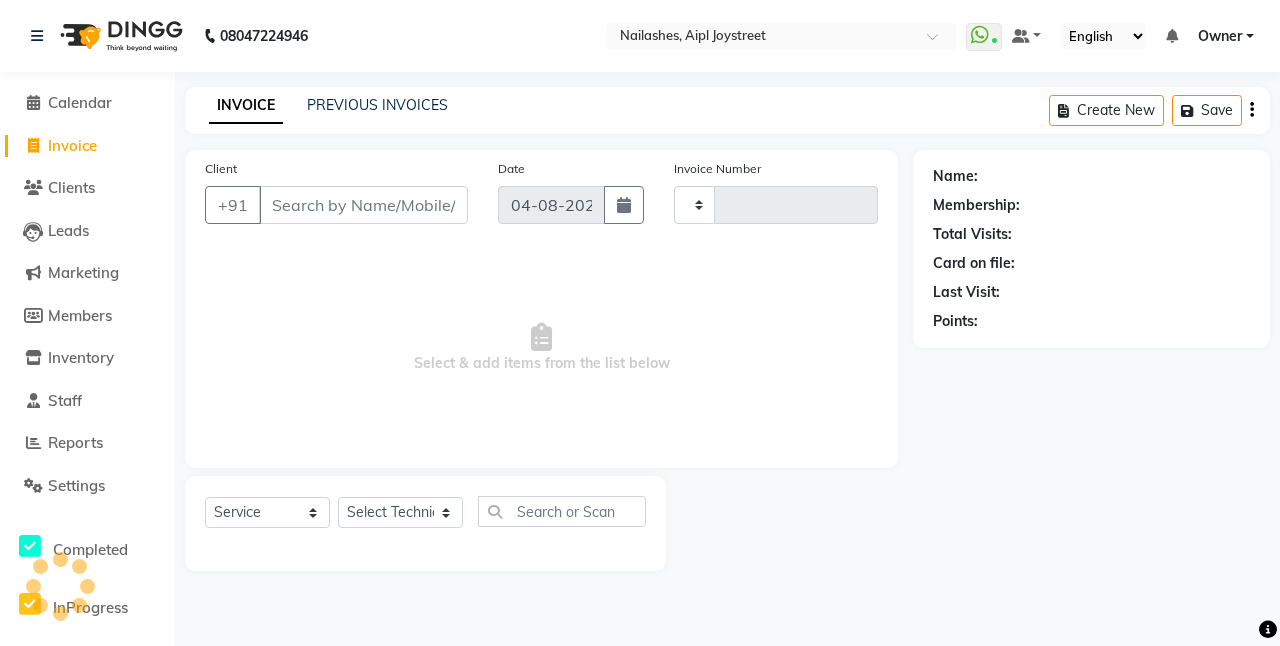 type on "0655" 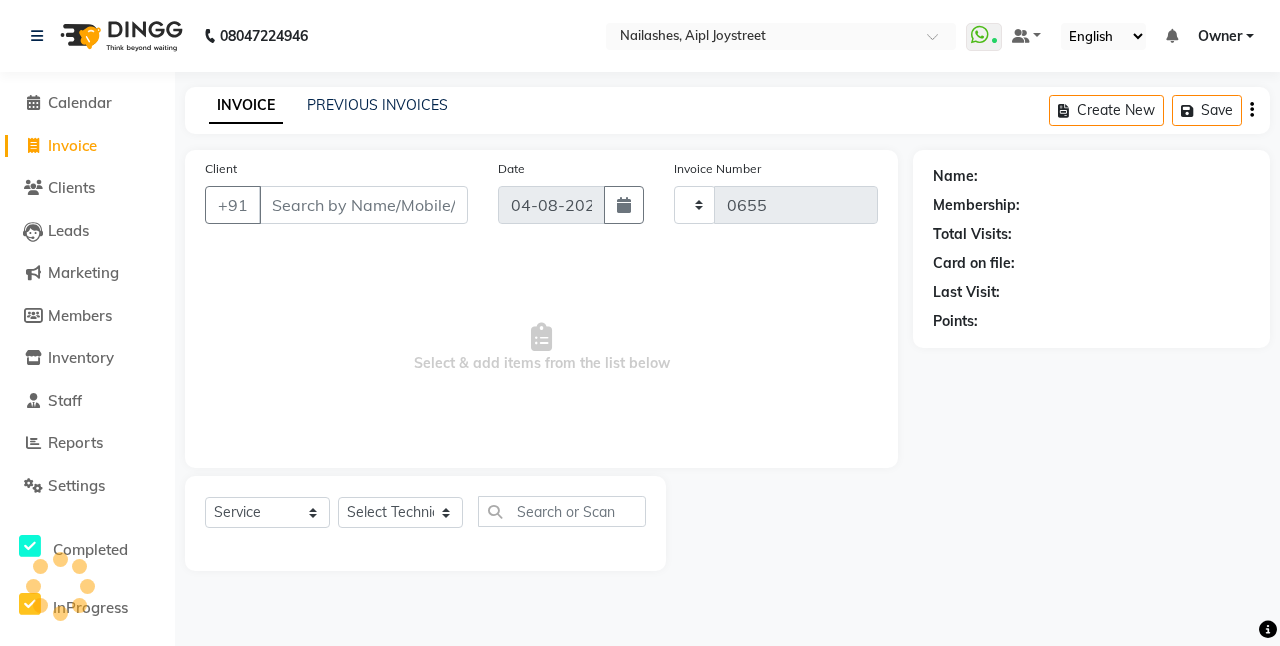 select on "5749" 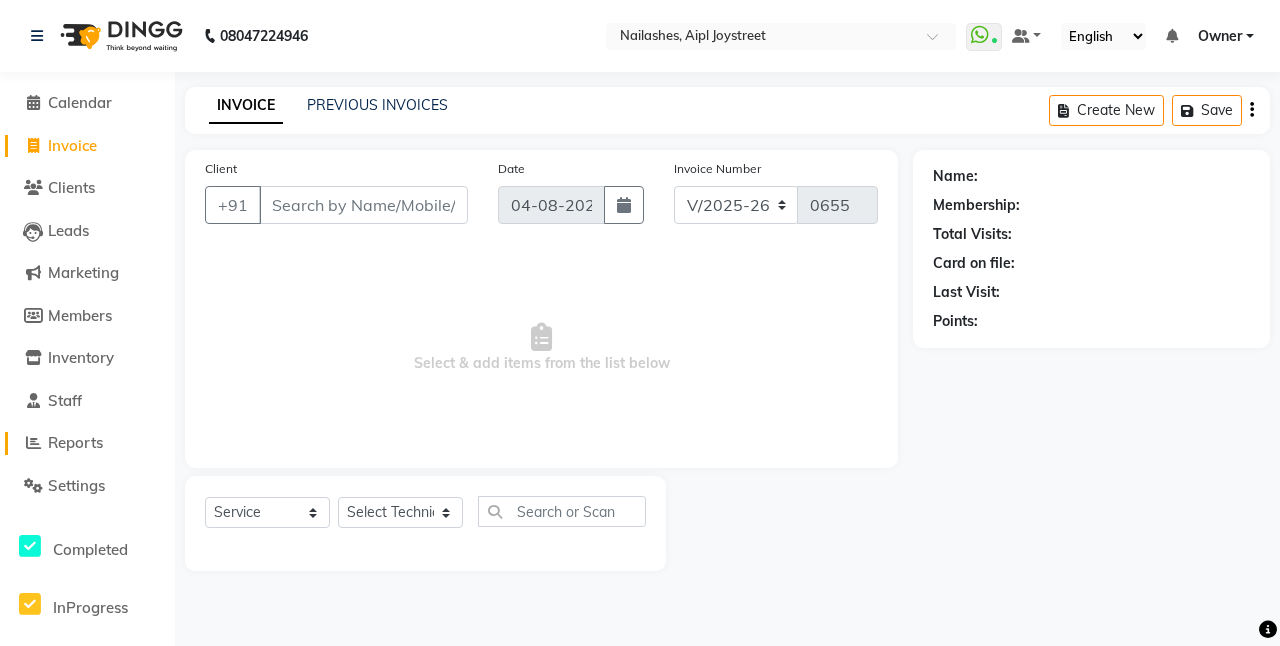click on "Reports" 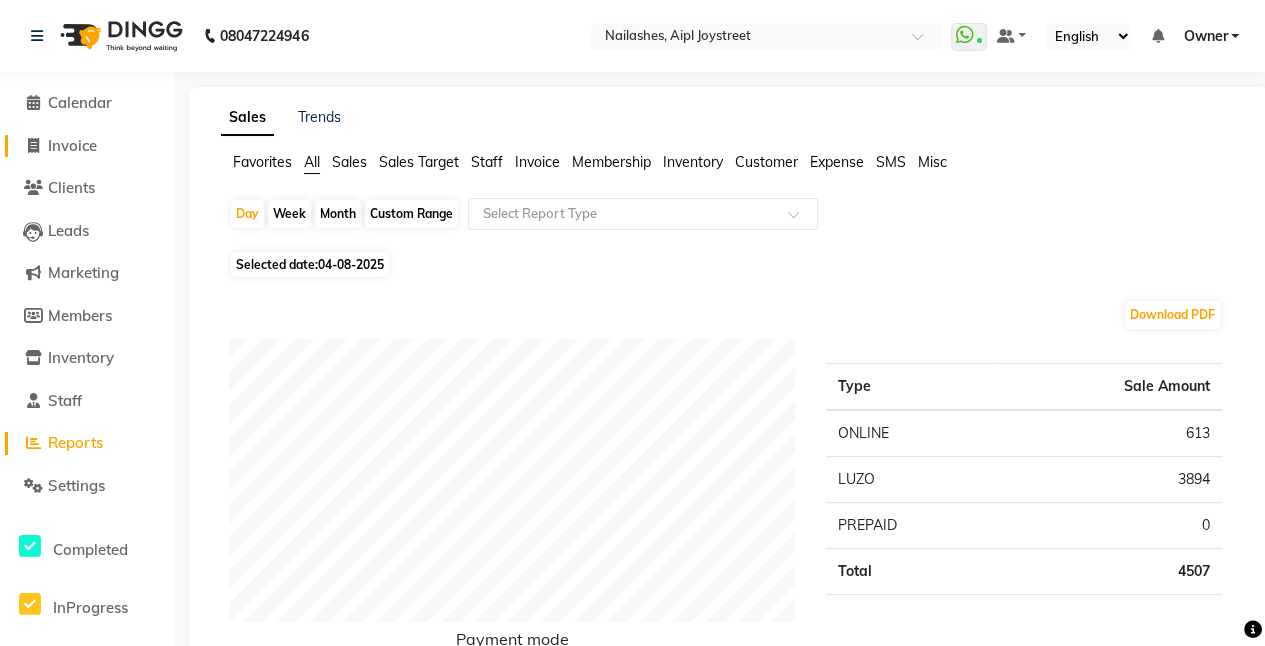 click on "Invoice" 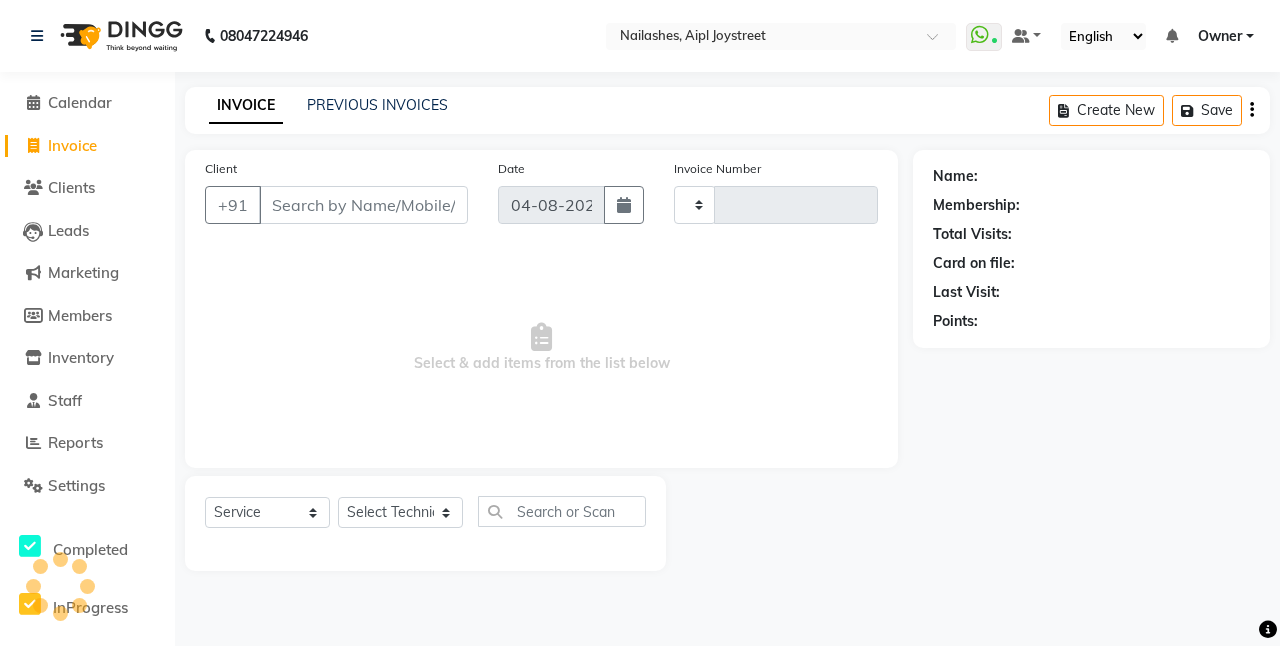type on "0655" 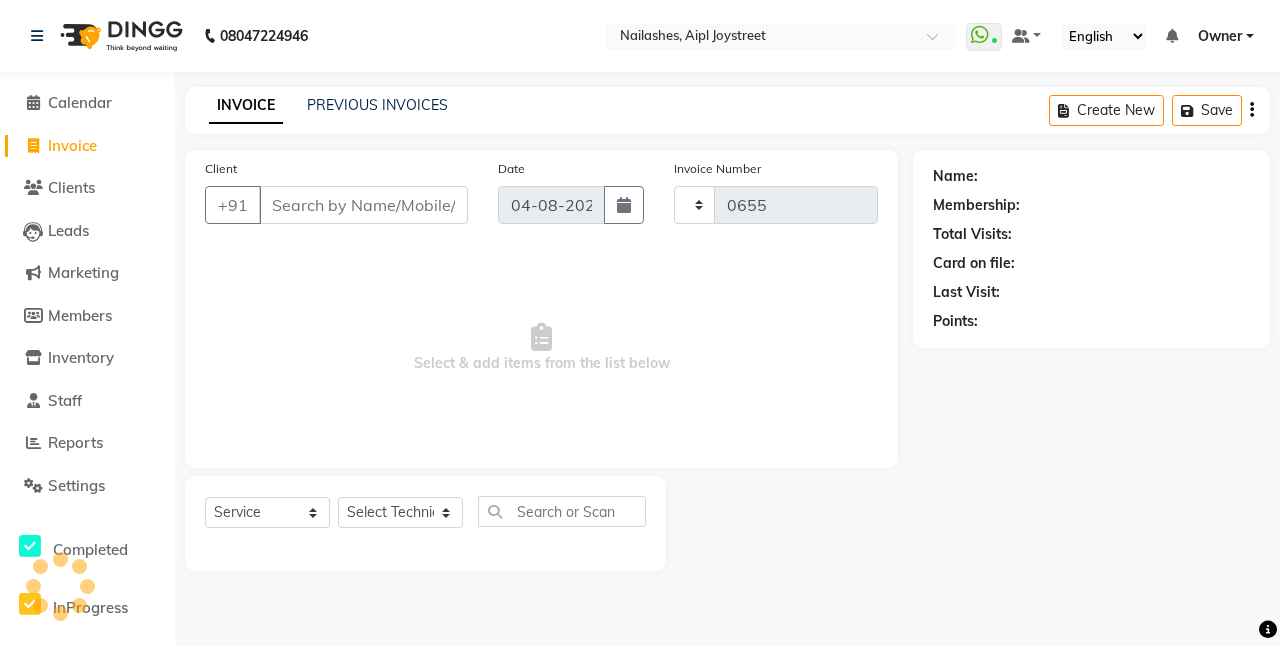select on "5749" 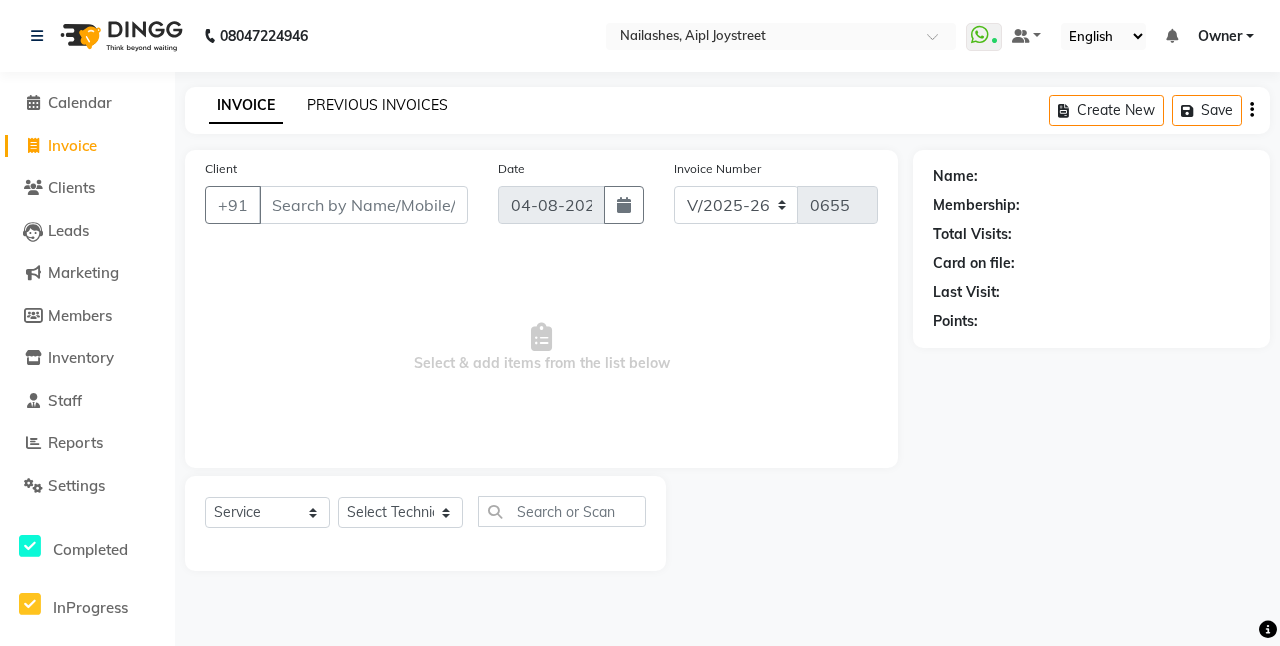 click on "PREVIOUS INVOICES" 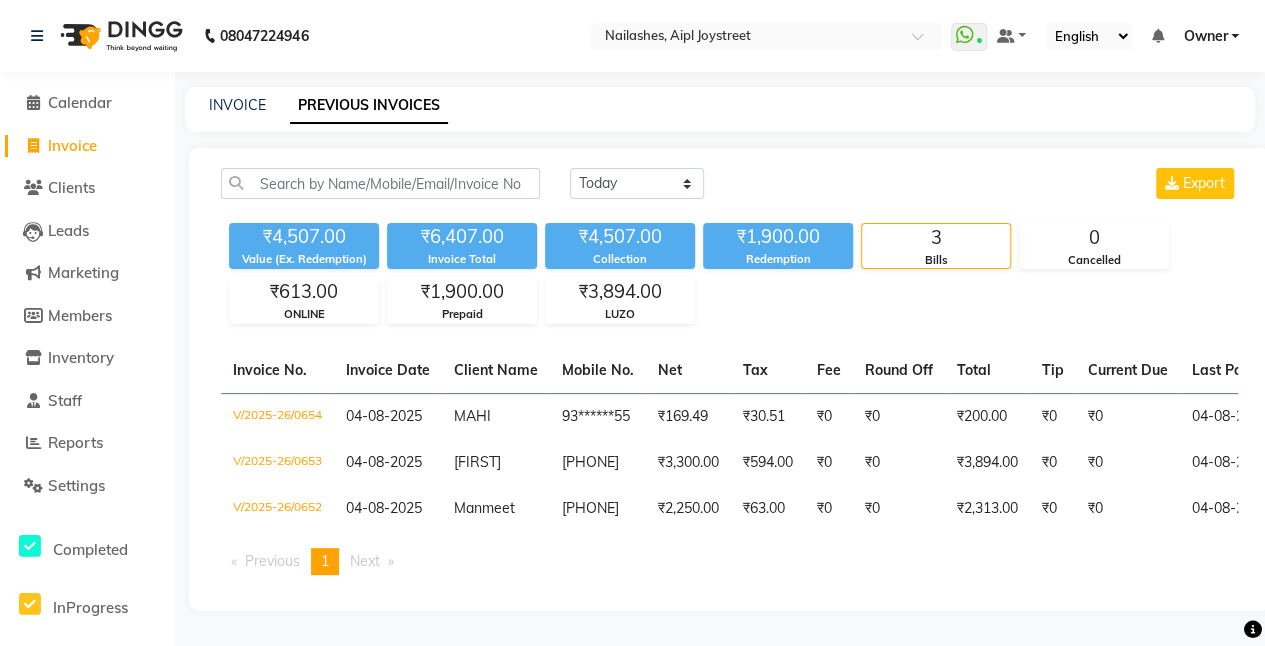 click on "PREVIOUS INVOICES" 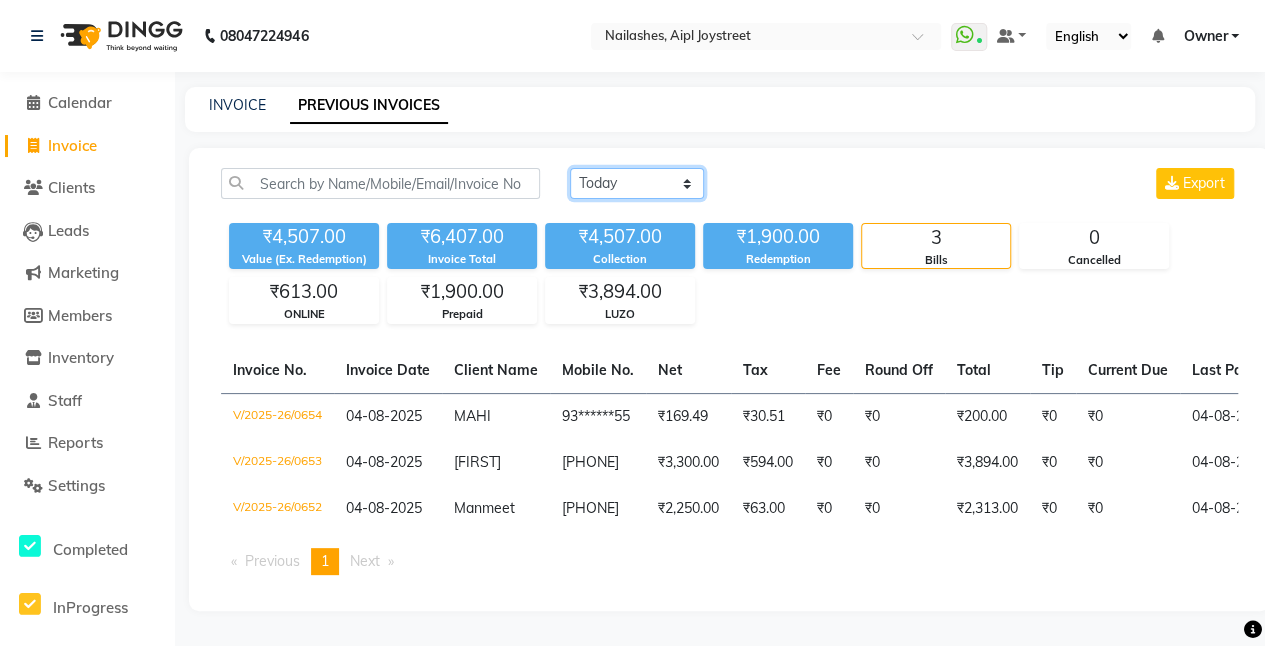 click on "Today Yesterday Custom Range" 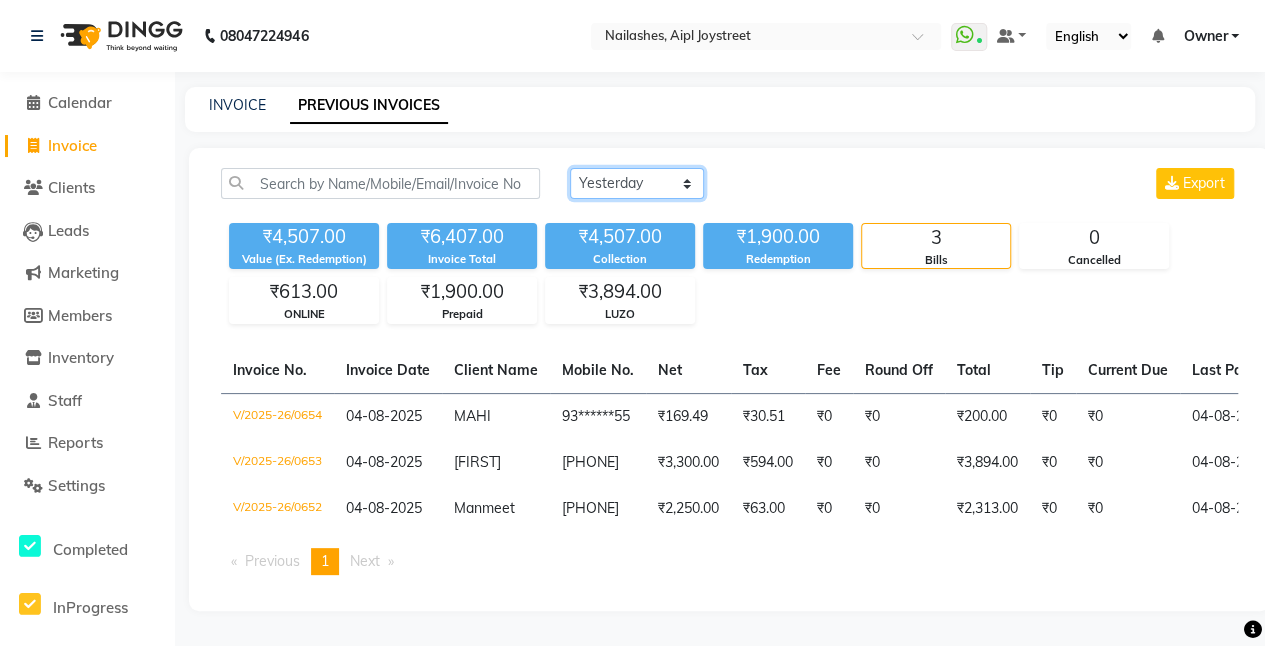 click on "Today Yesterday Custom Range" 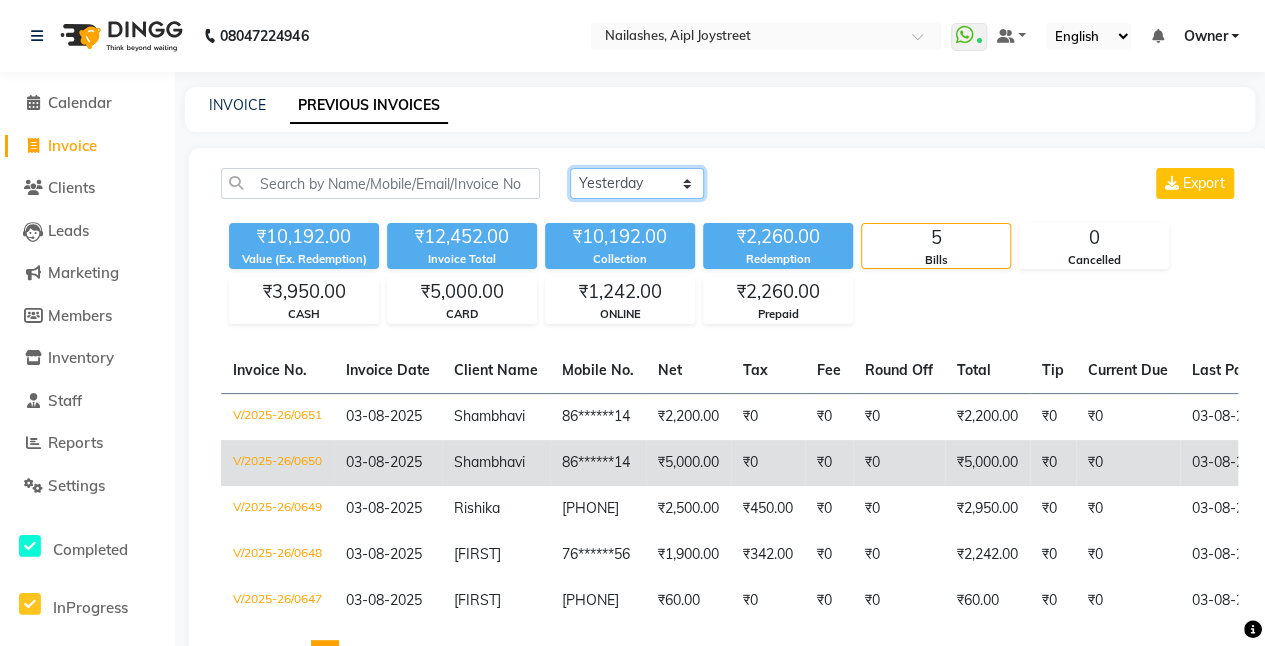 scroll, scrollTop: 98, scrollLeft: 0, axis: vertical 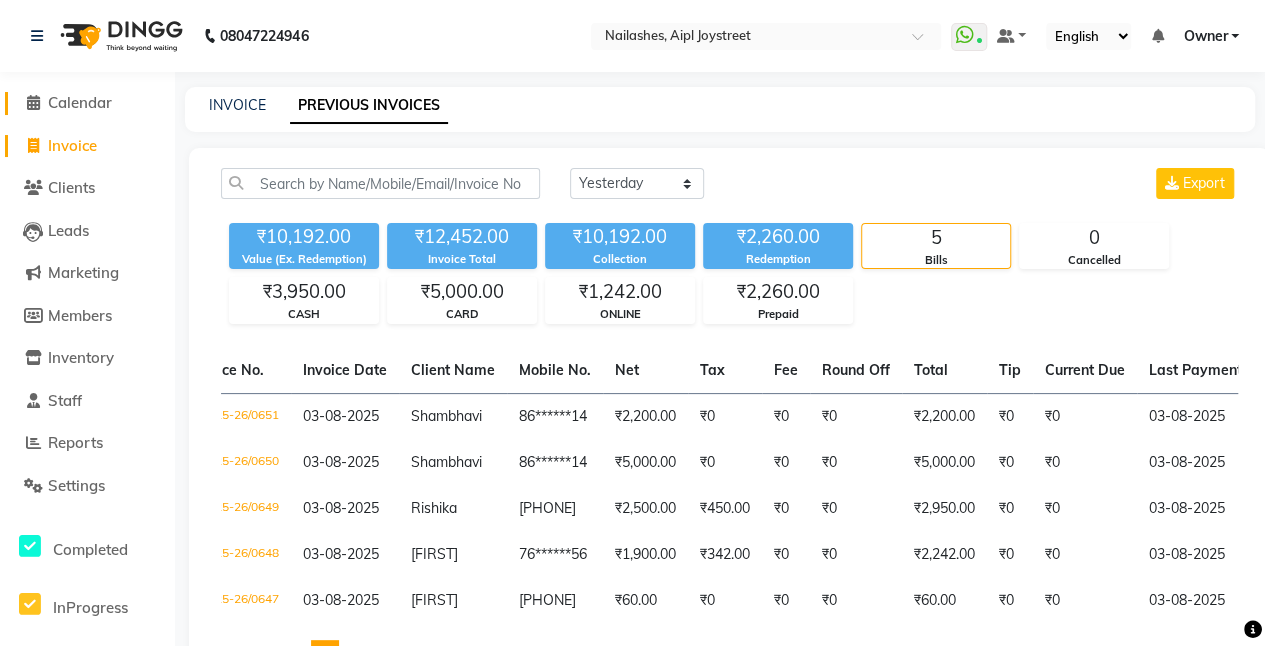 click on "Calendar" 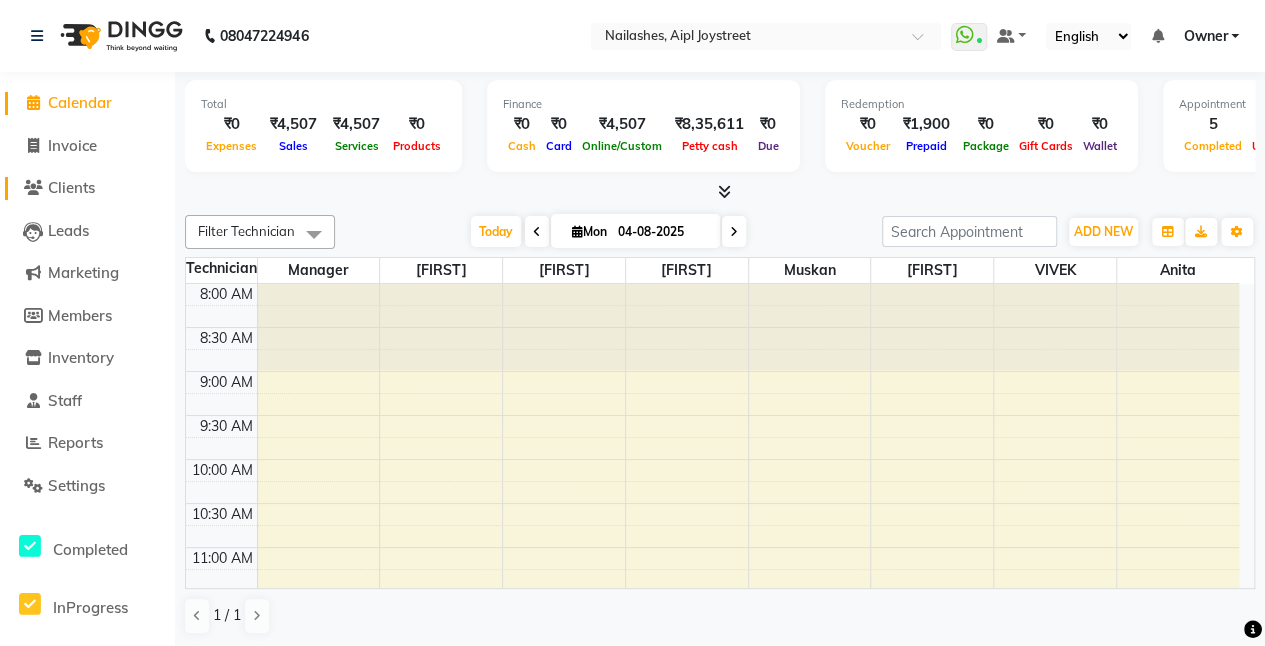 click on "Clients" 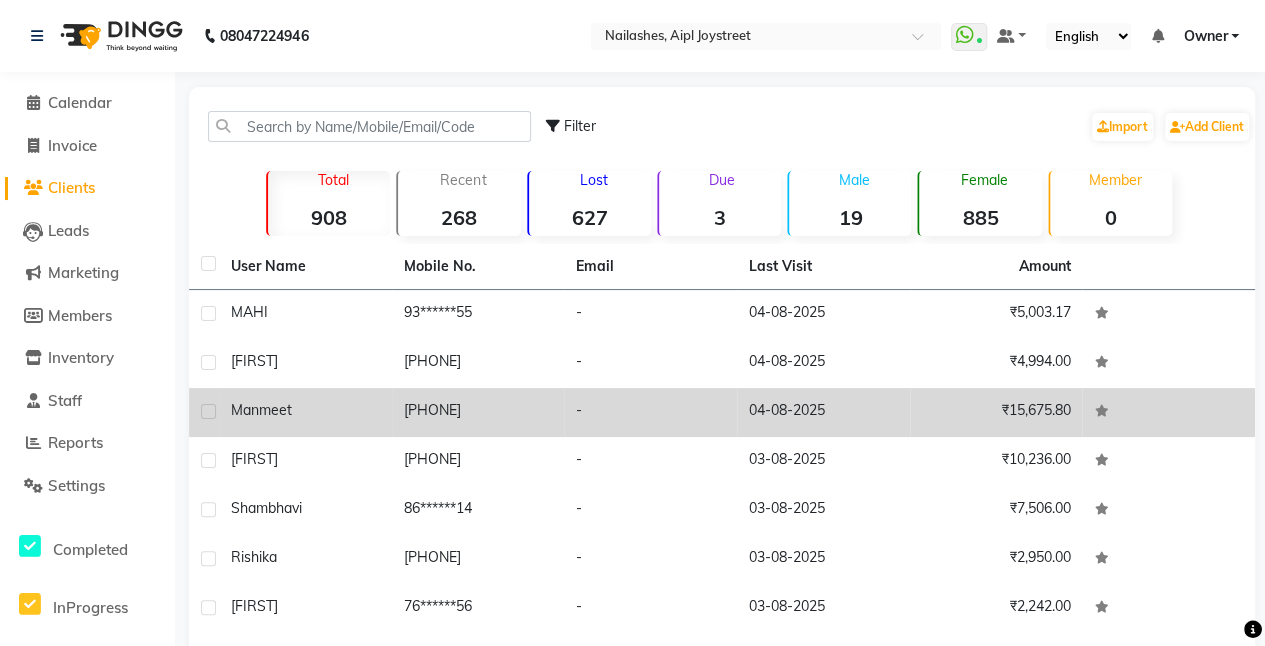 scroll, scrollTop: 220, scrollLeft: 0, axis: vertical 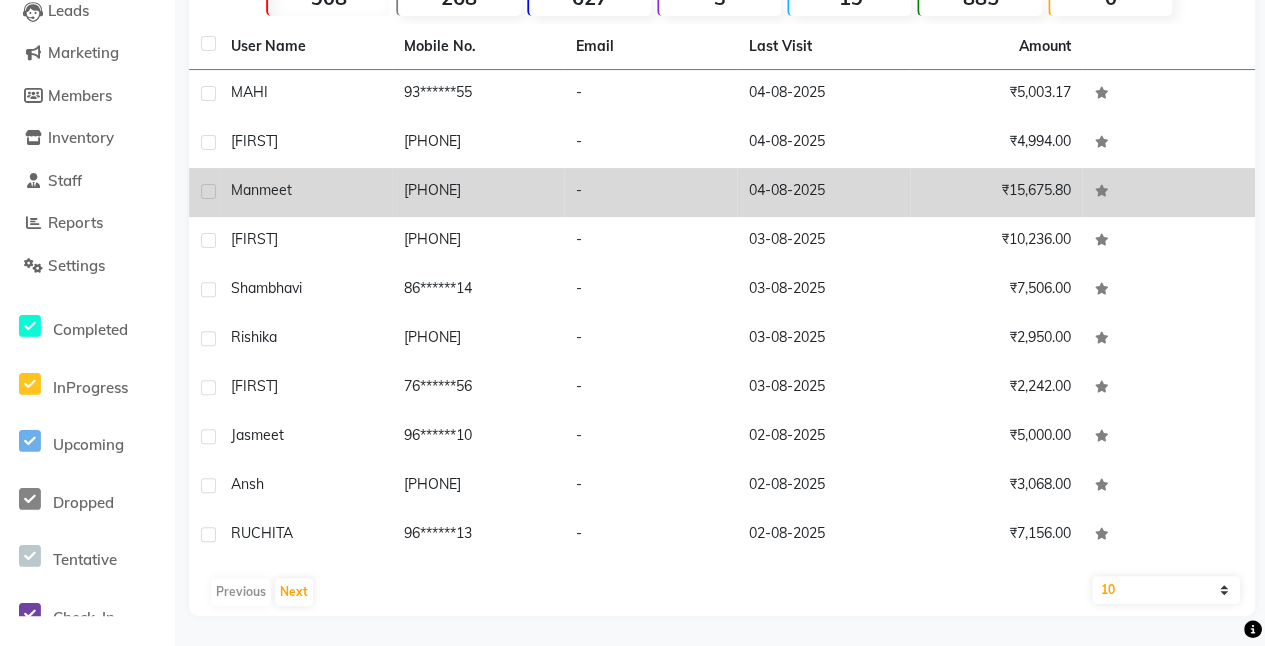 click on "Manmeet" 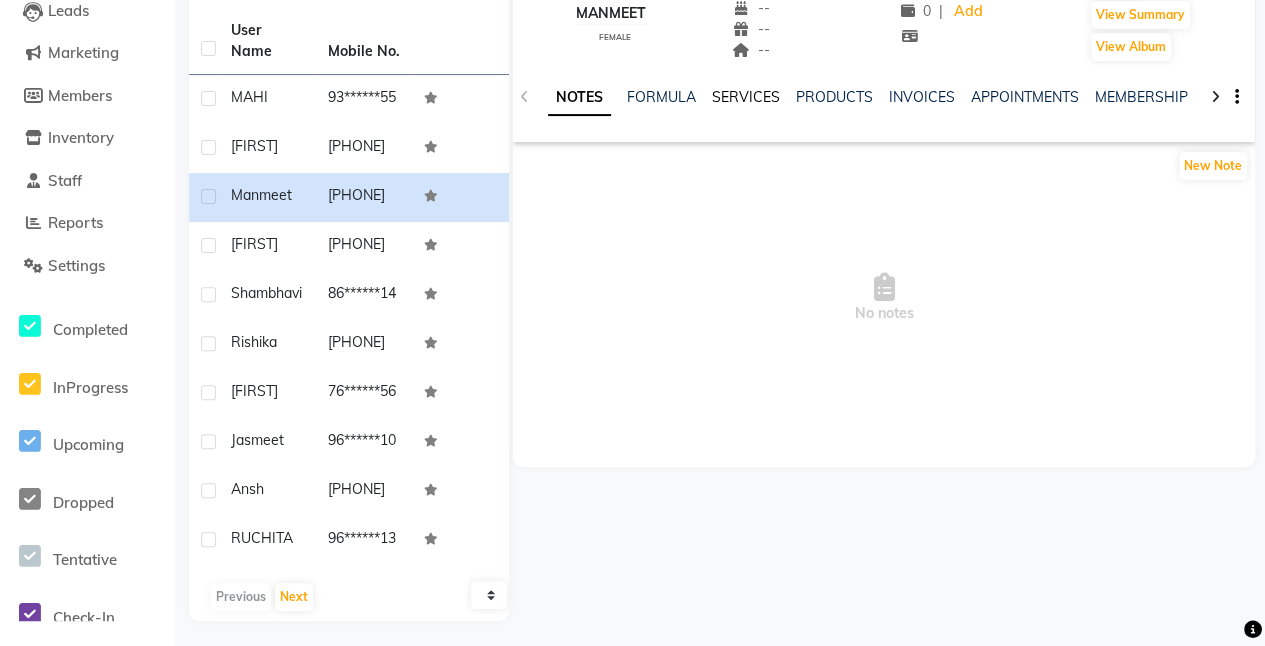 click on "SERVICES" 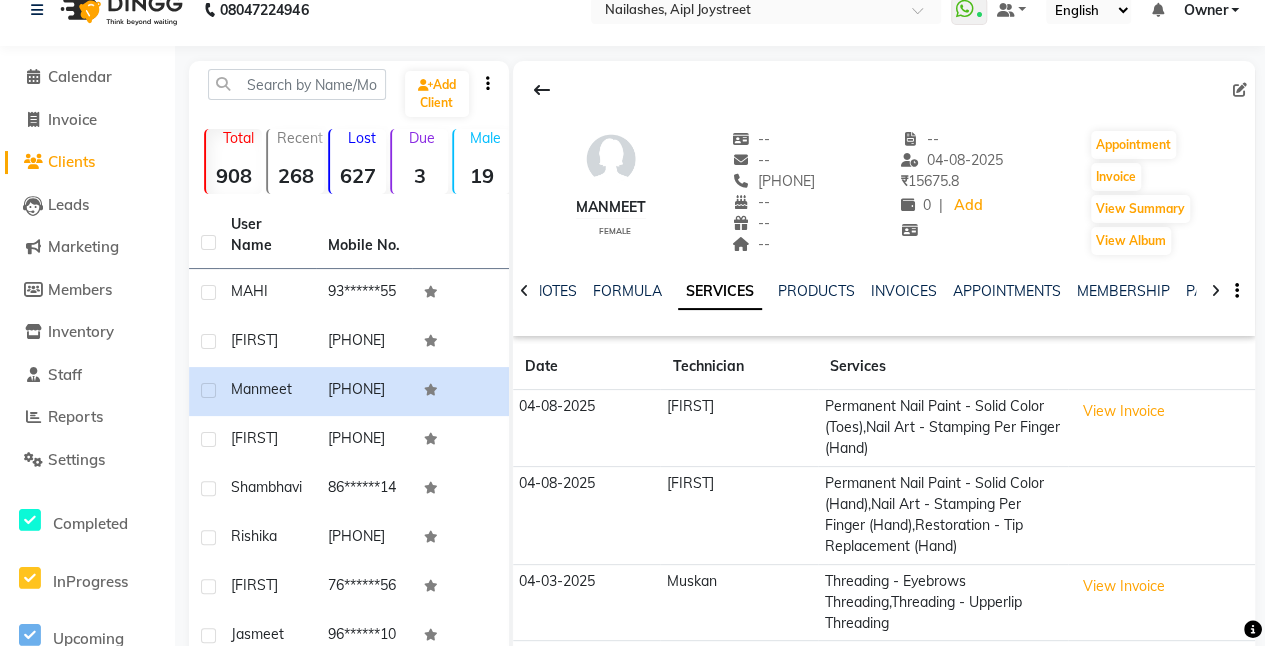 scroll, scrollTop: 0, scrollLeft: 0, axis: both 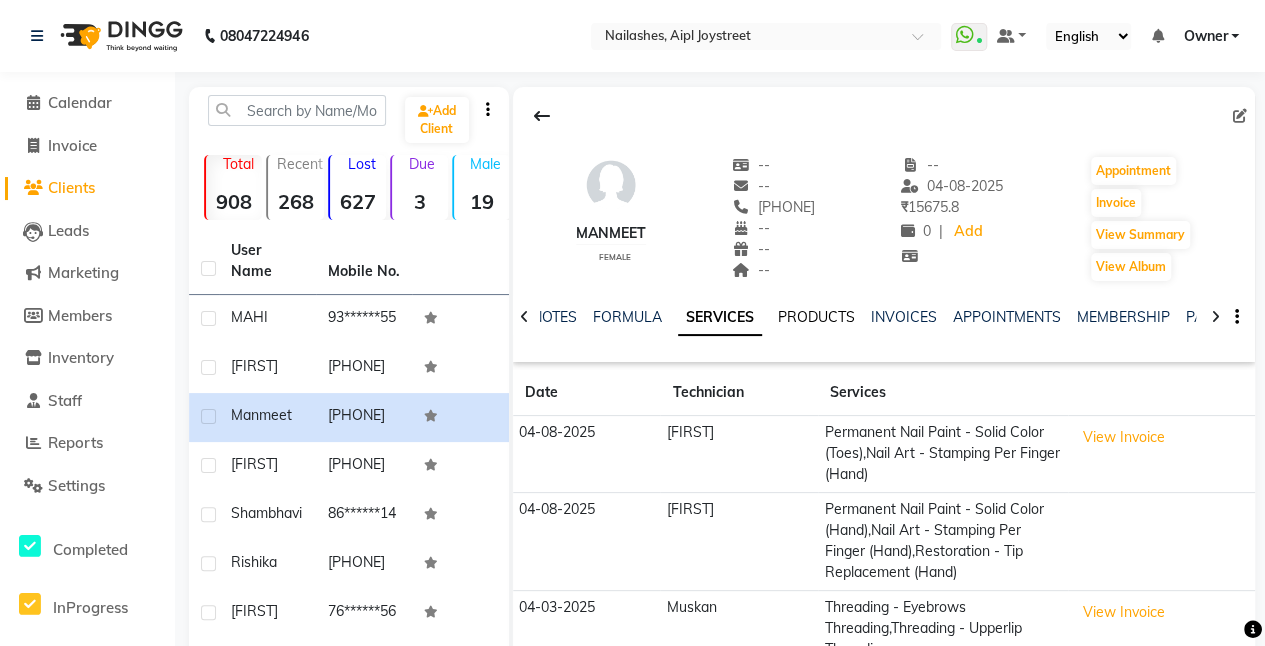 click on "PRODUCTS" 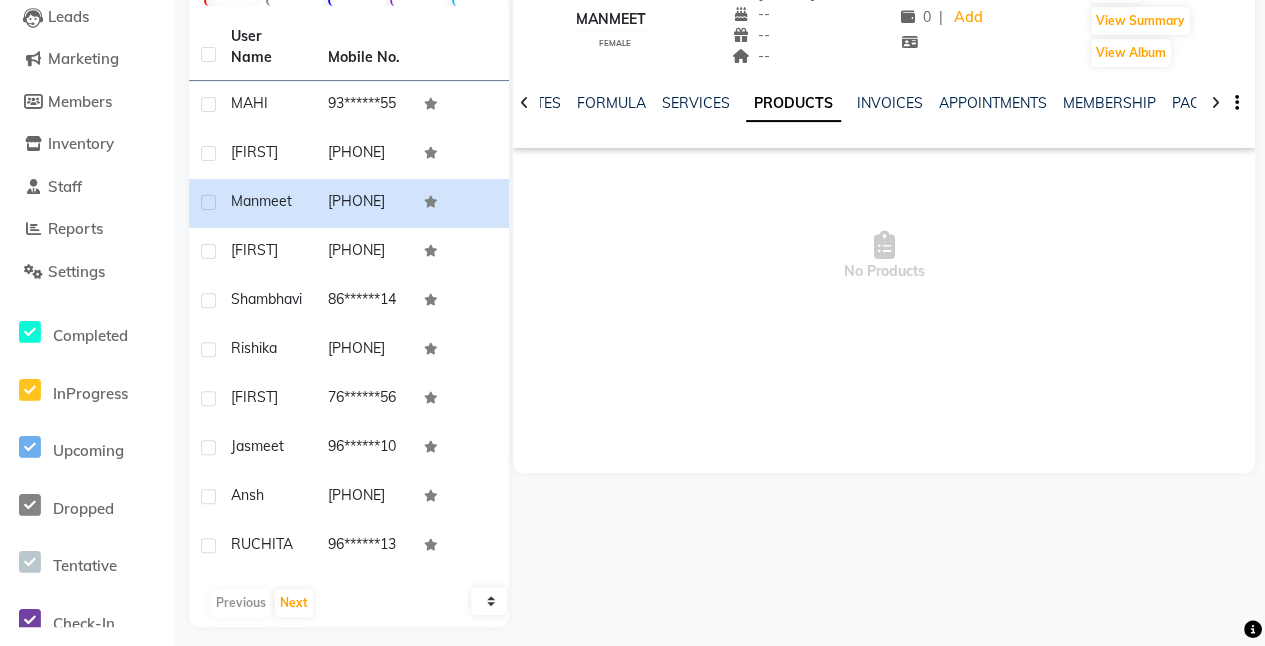 scroll, scrollTop: 215, scrollLeft: 0, axis: vertical 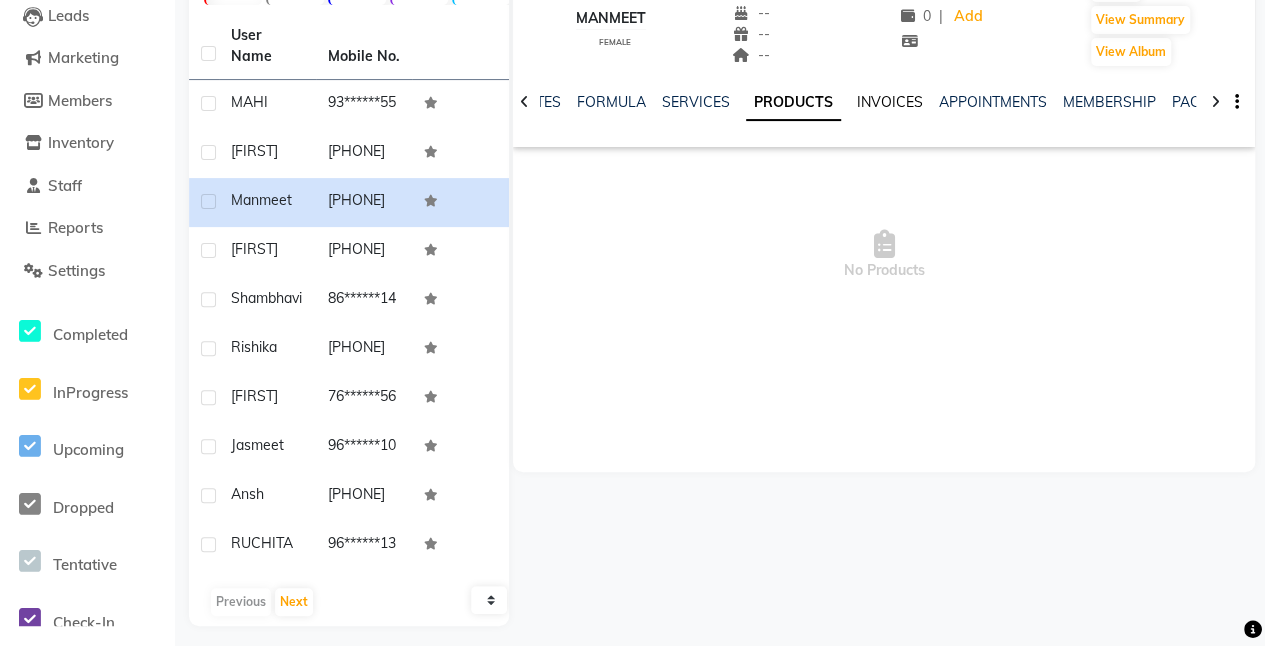 click on "INVOICES" 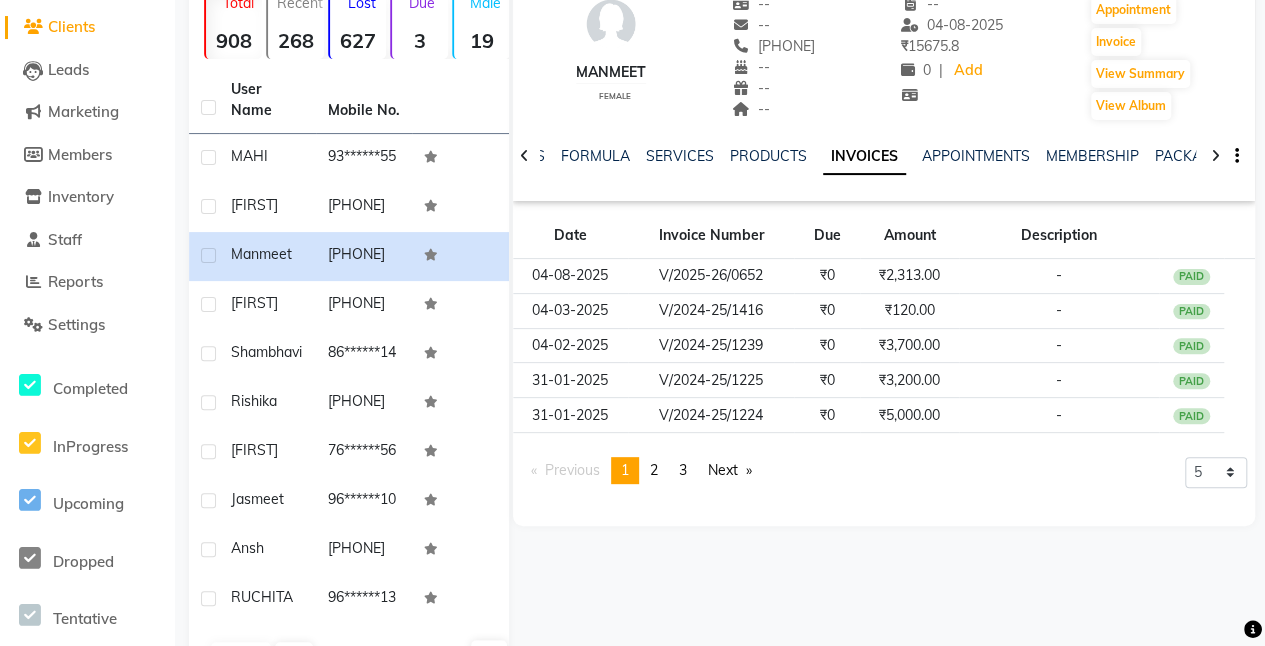 scroll, scrollTop: 160, scrollLeft: 0, axis: vertical 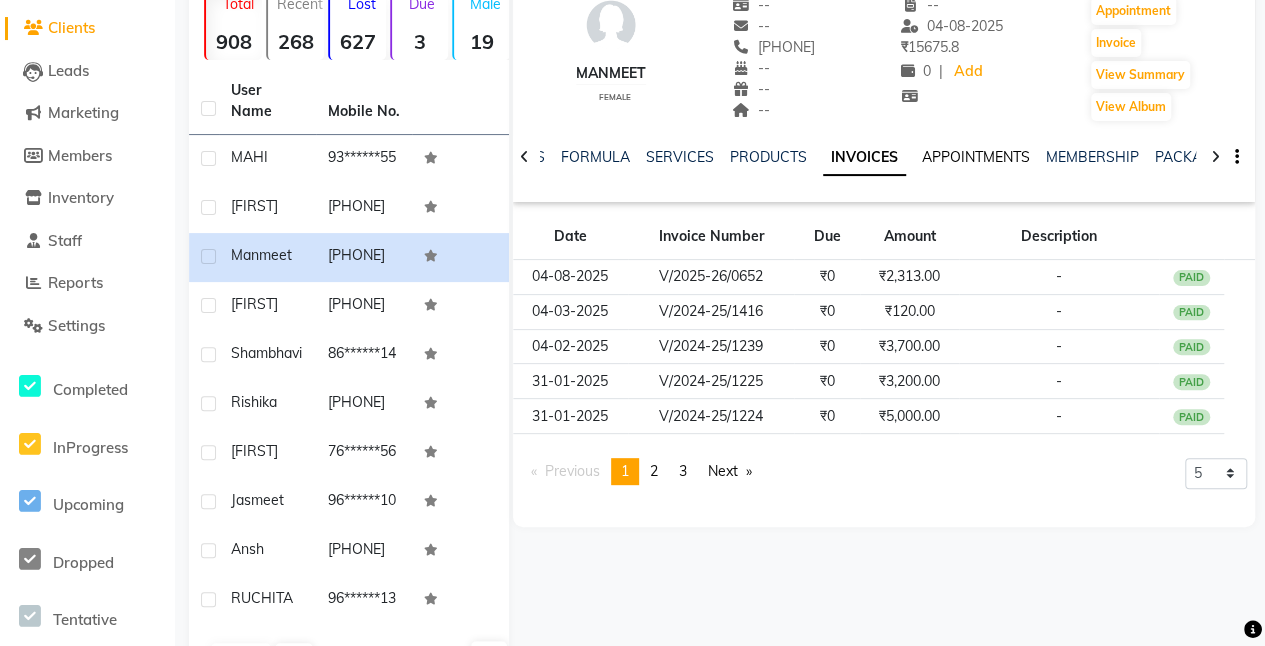 click on "APPOINTMENTS" 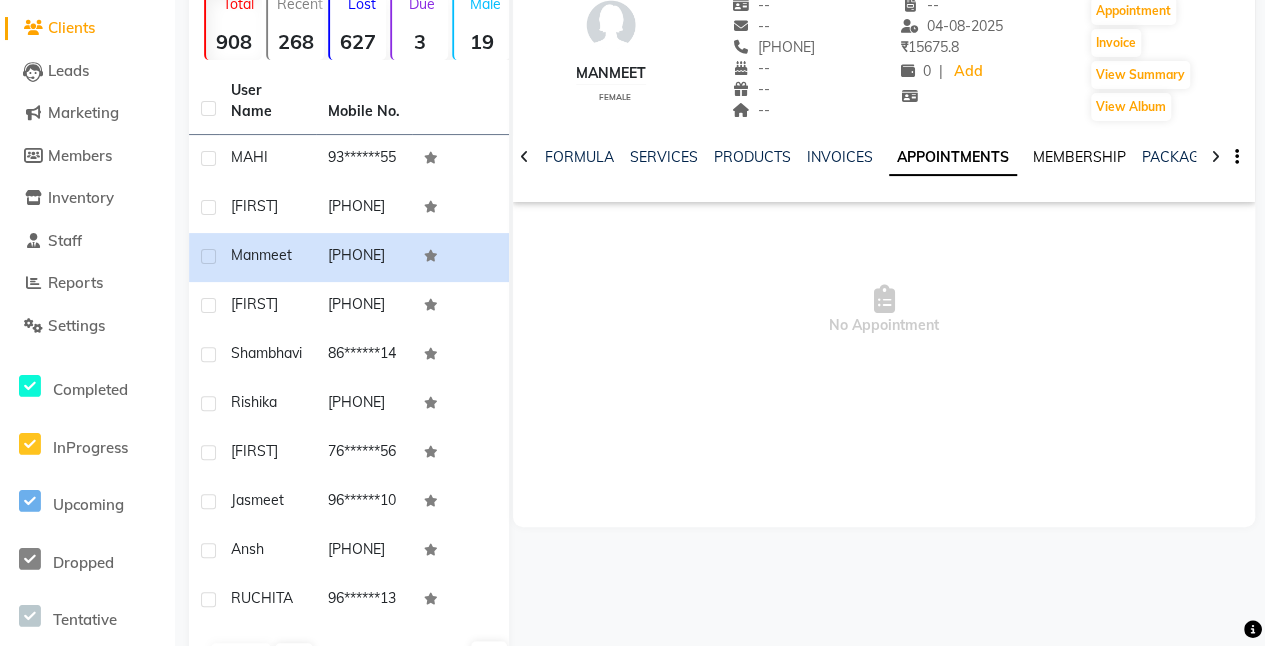 click on "MEMBERSHIP" 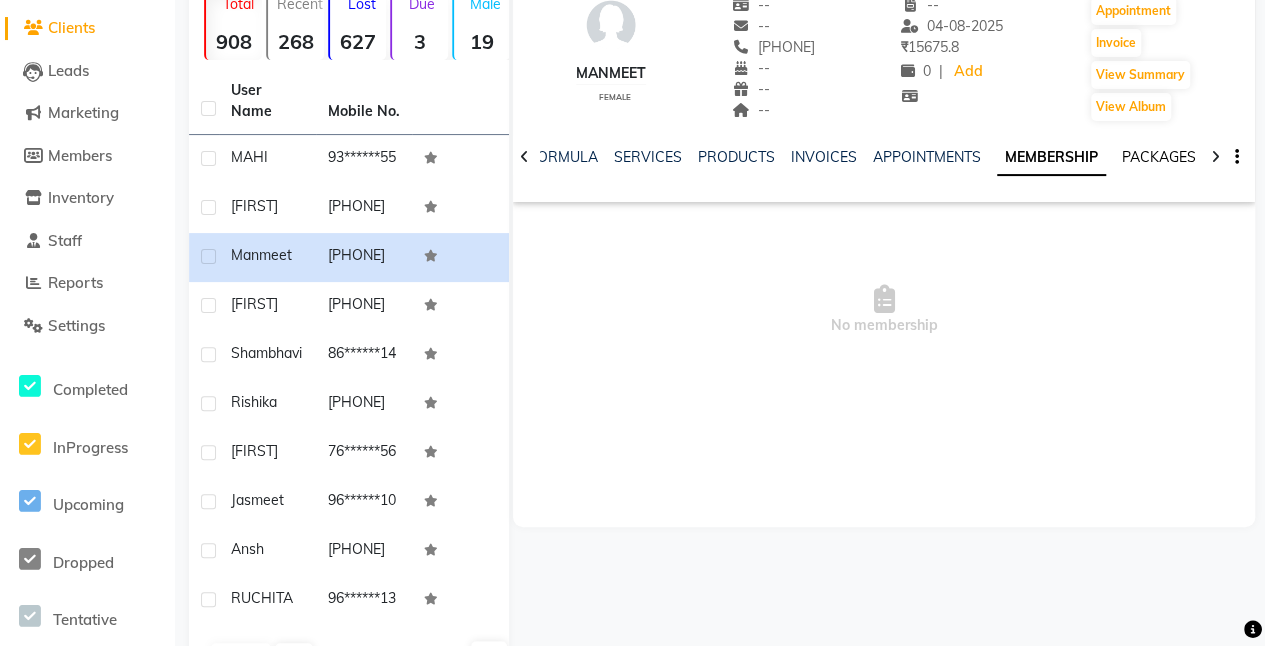 click on "PACKAGES" 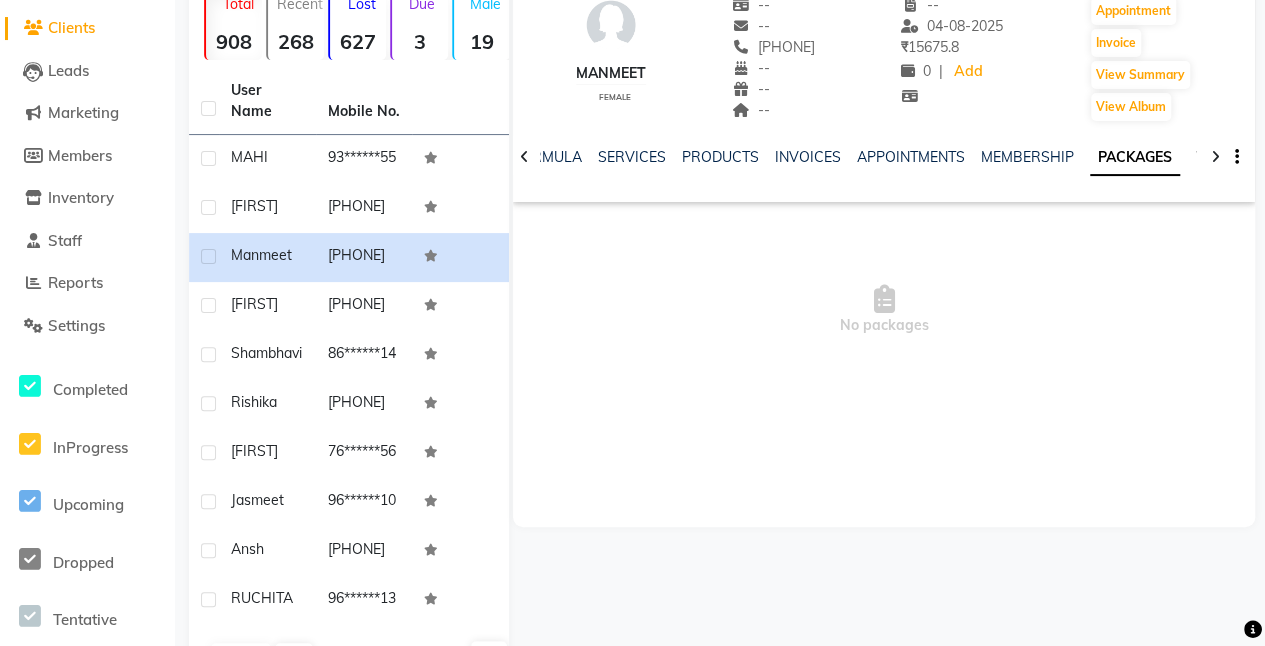 click on "VOUCHERS" 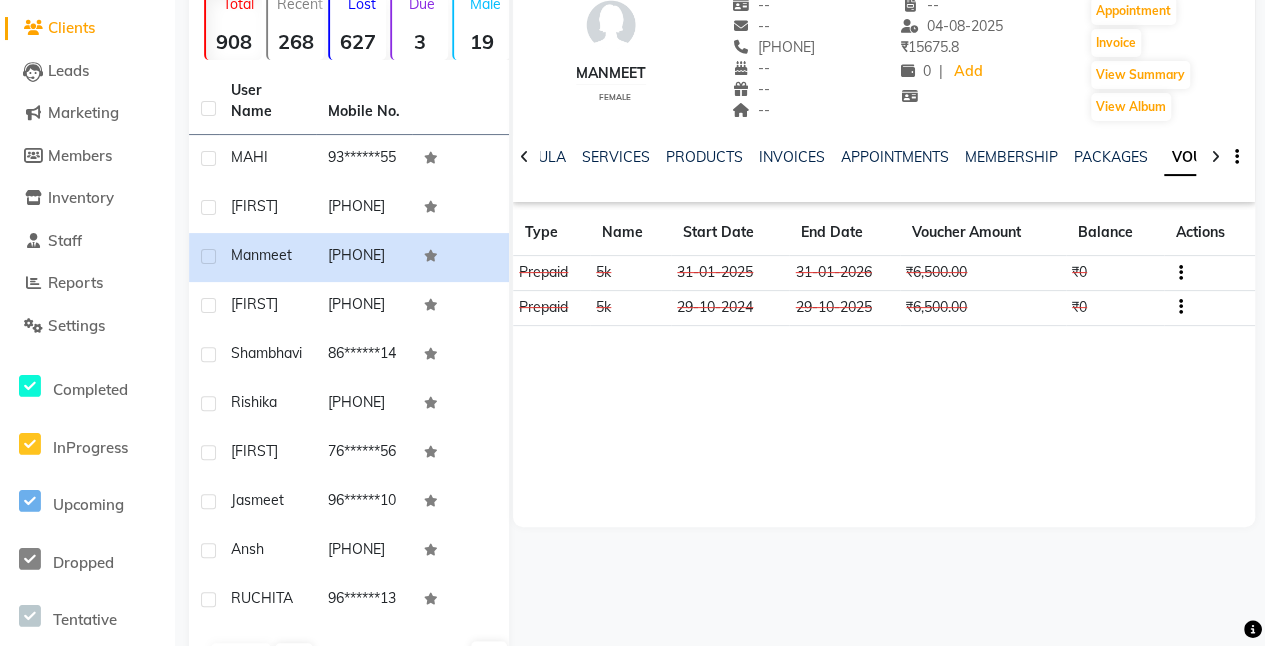 click 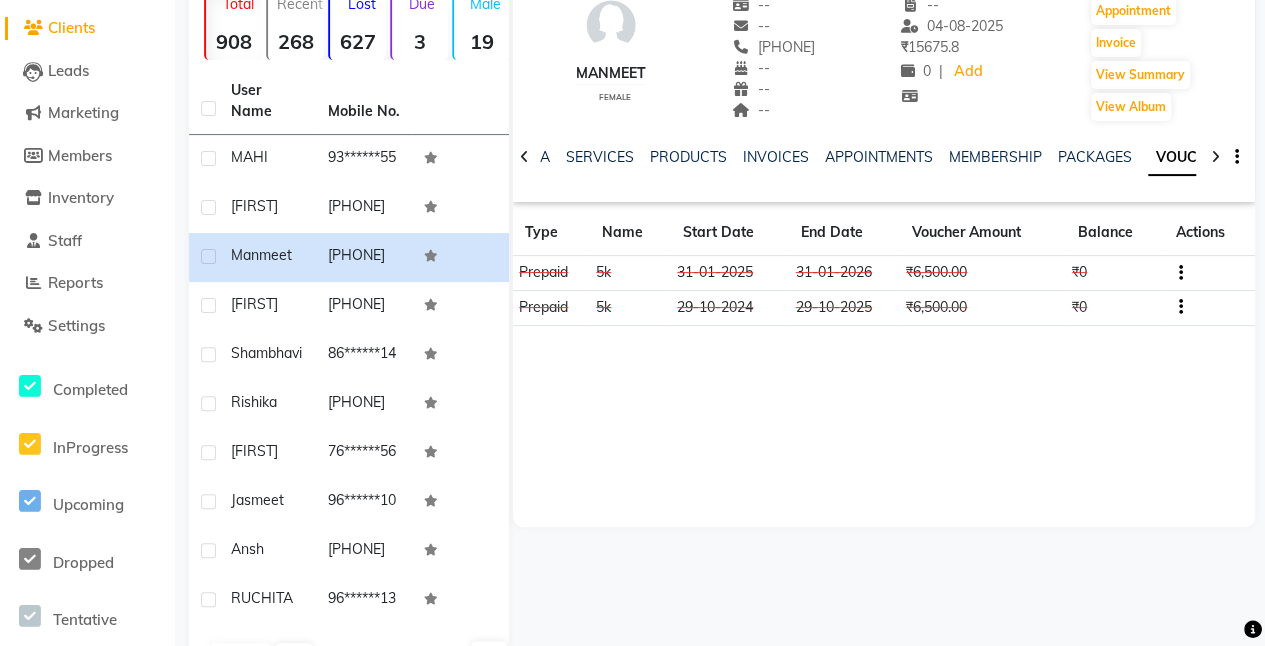 click 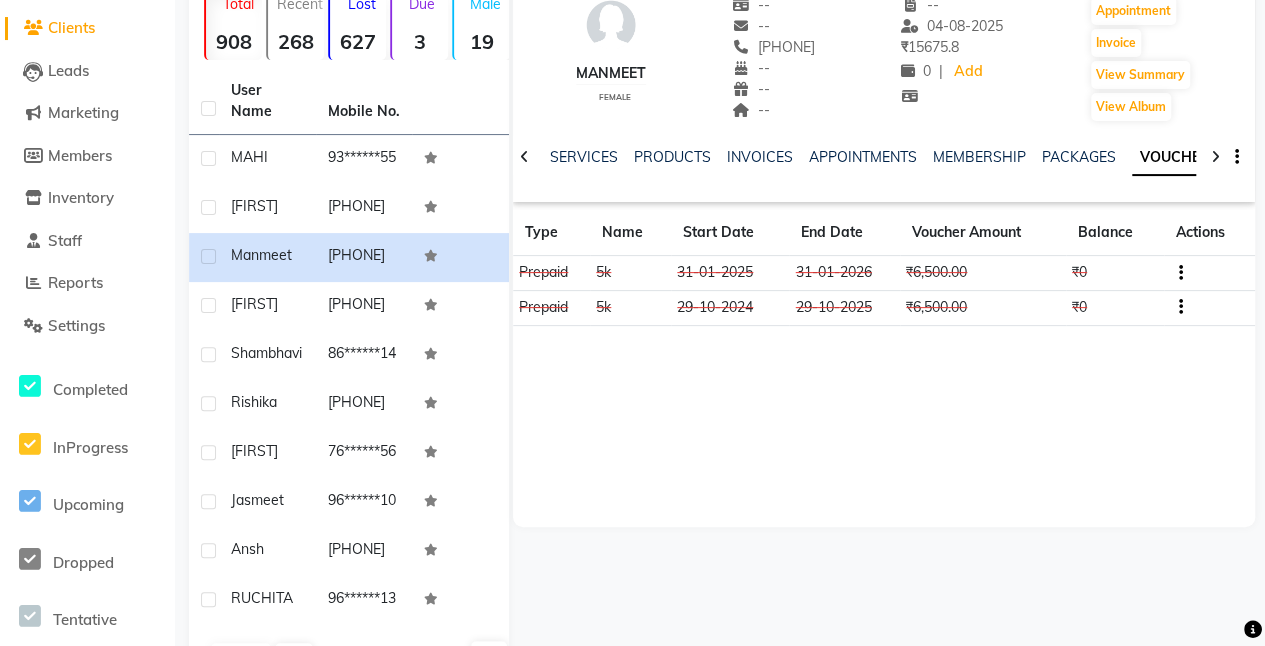 click 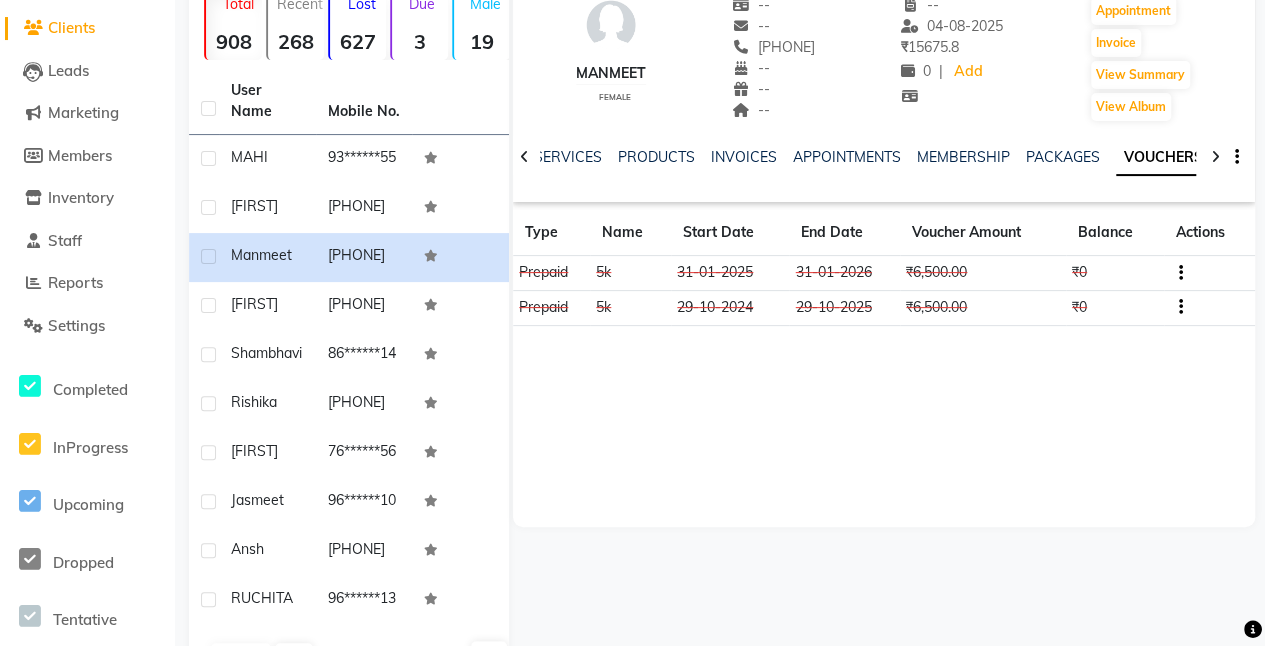 click 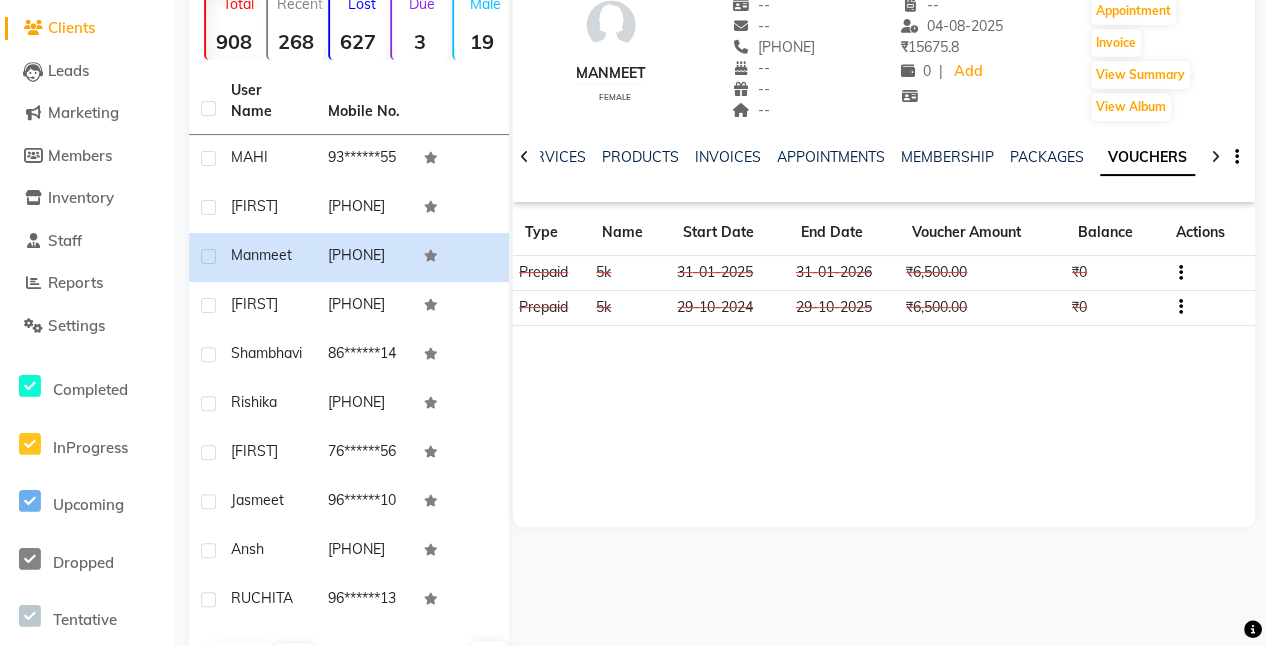 click 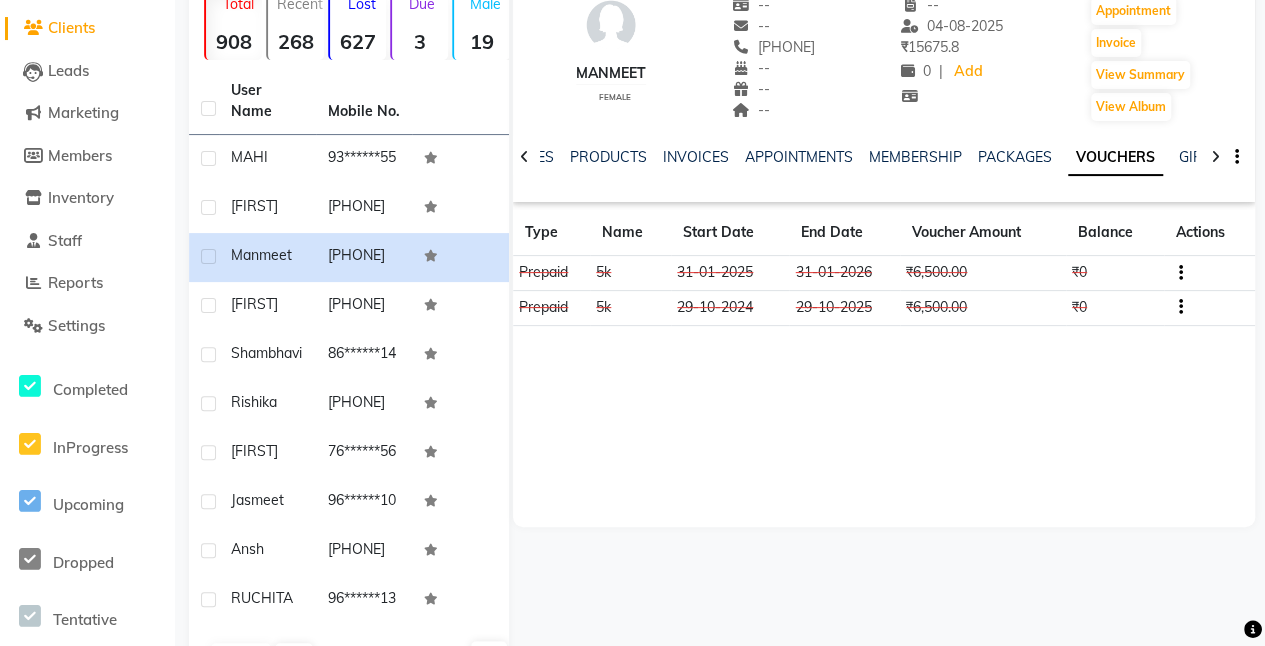 click 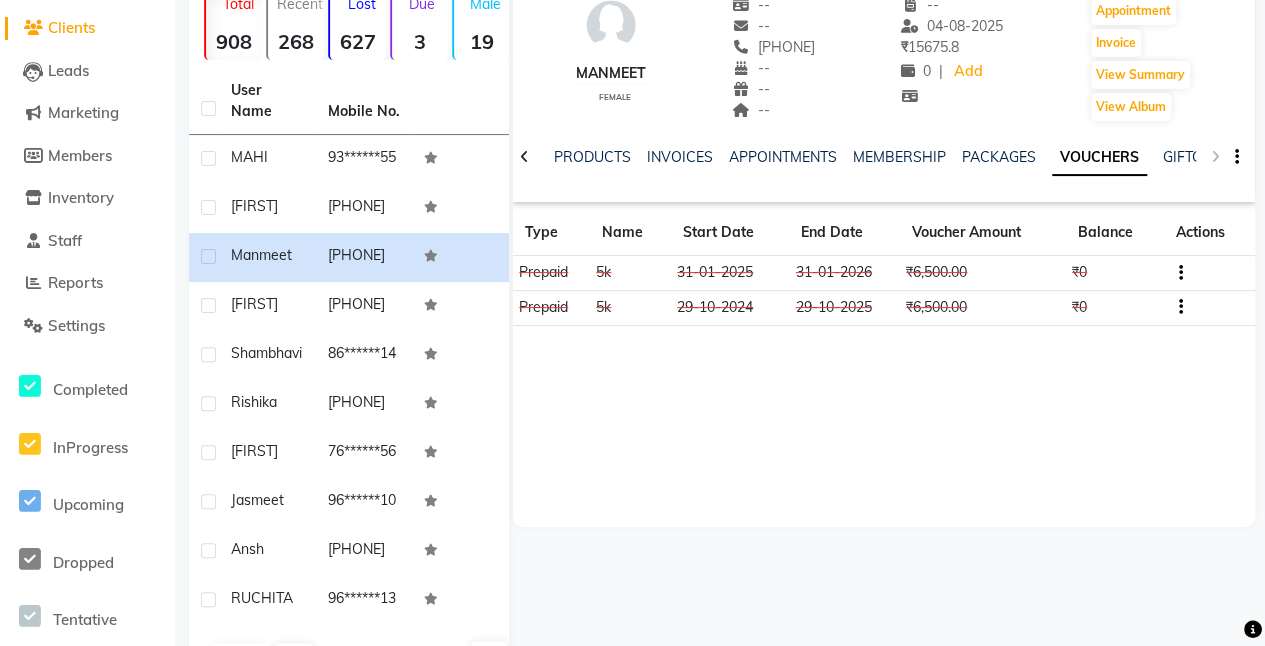 click on "NOTES FORMULA SERVICES PRODUCTS INVOICES APPOINTMENTS MEMBERSHIP PACKAGES VOUCHERS GIFTCARDS POINTS FORMS FAMILY CARDS WALLET" 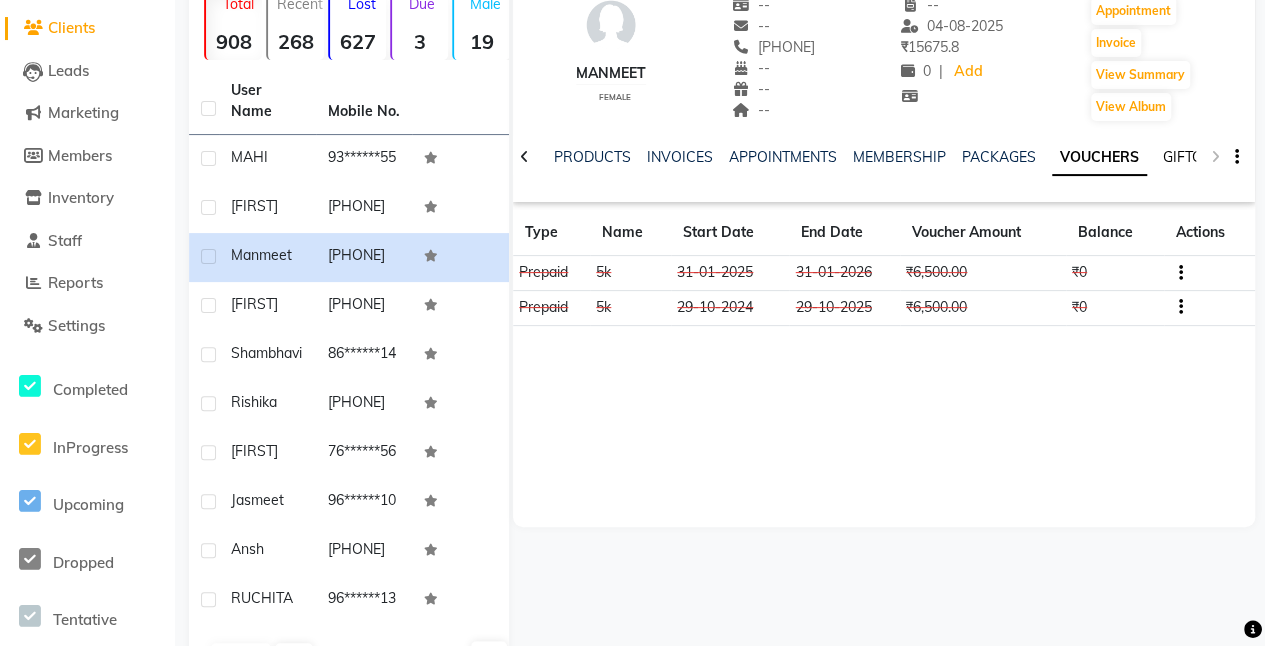 click on "GIFTCARDS" 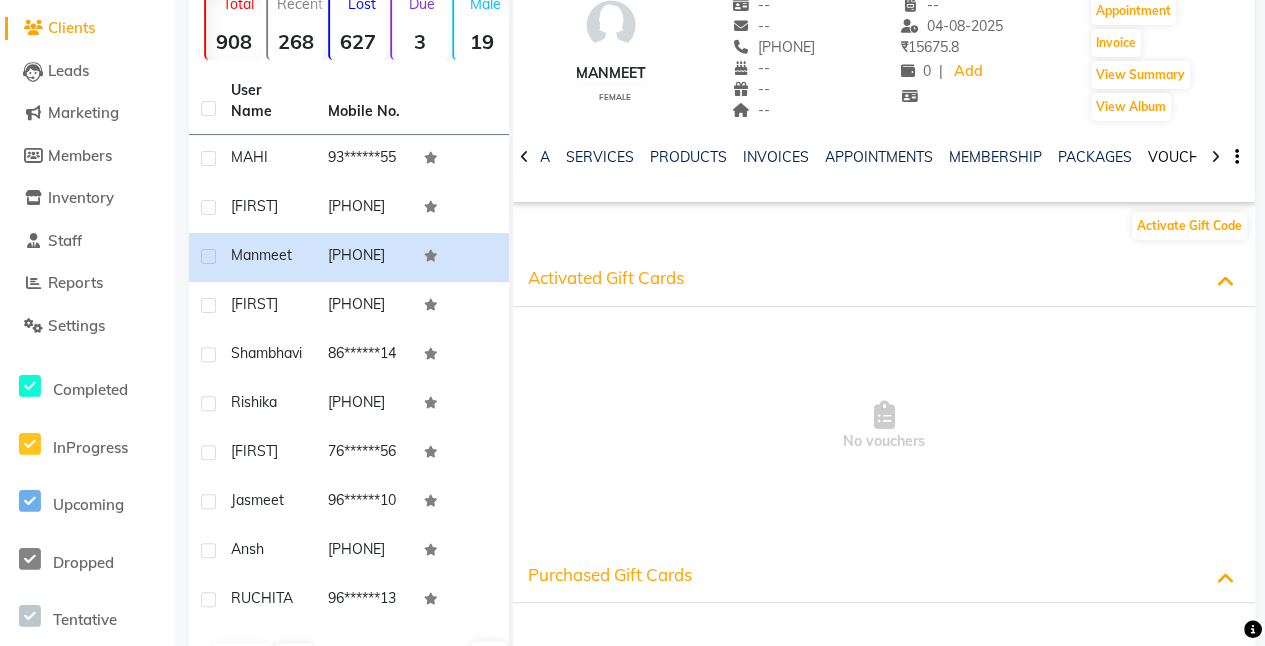 click on "VOUCHERS" 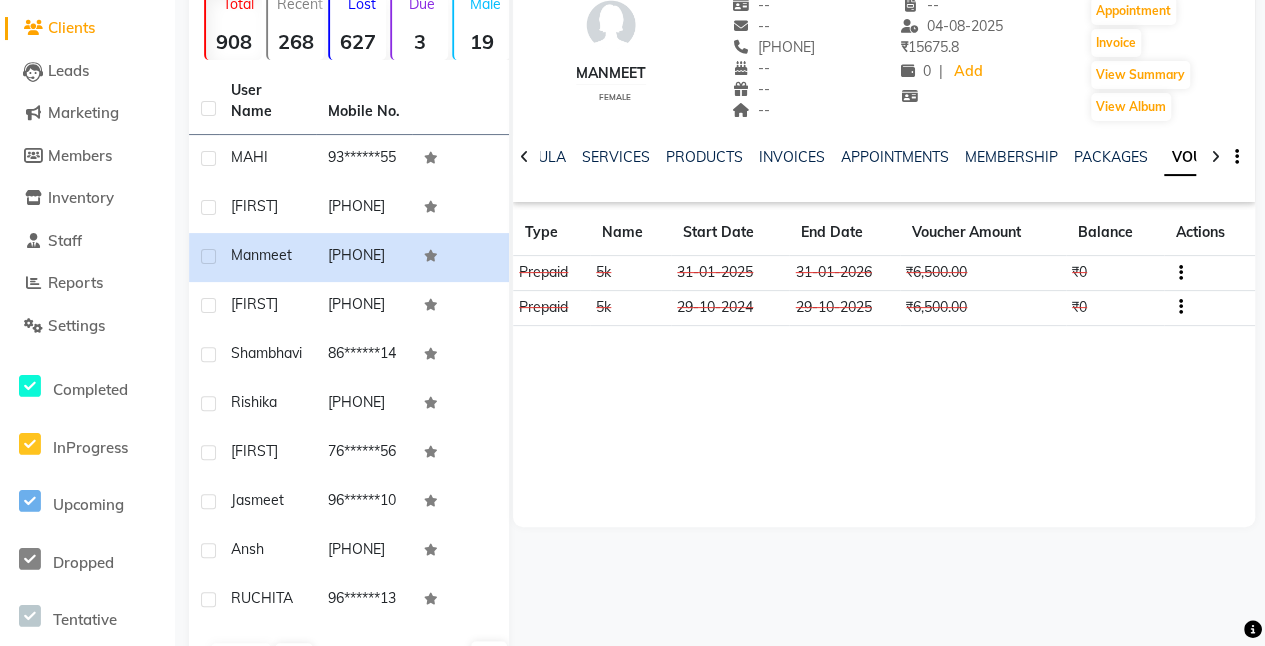 click 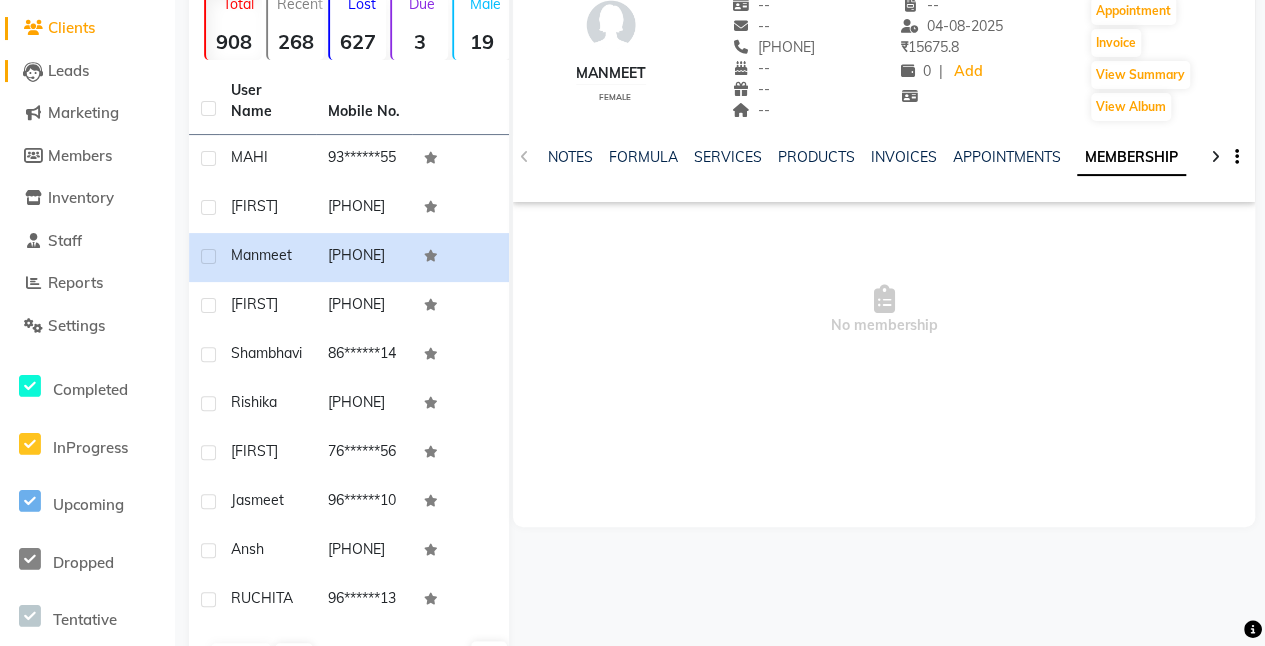 click 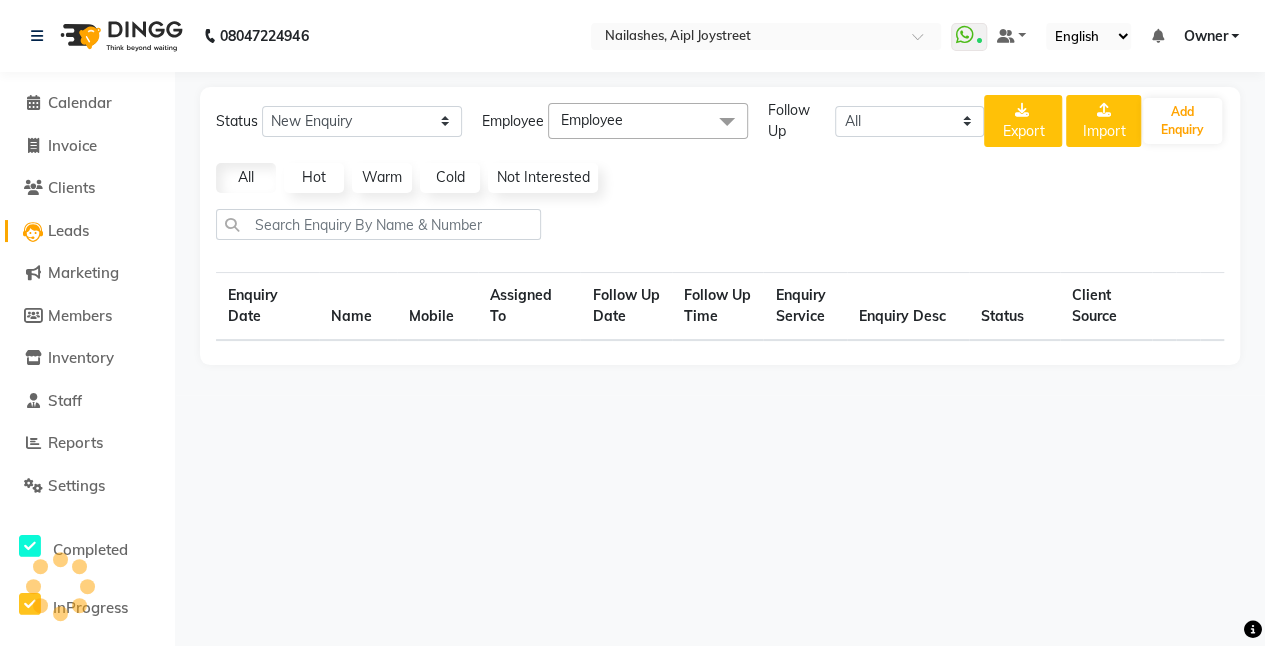 scroll, scrollTop: 0, scrollLeft: 0, axis: both 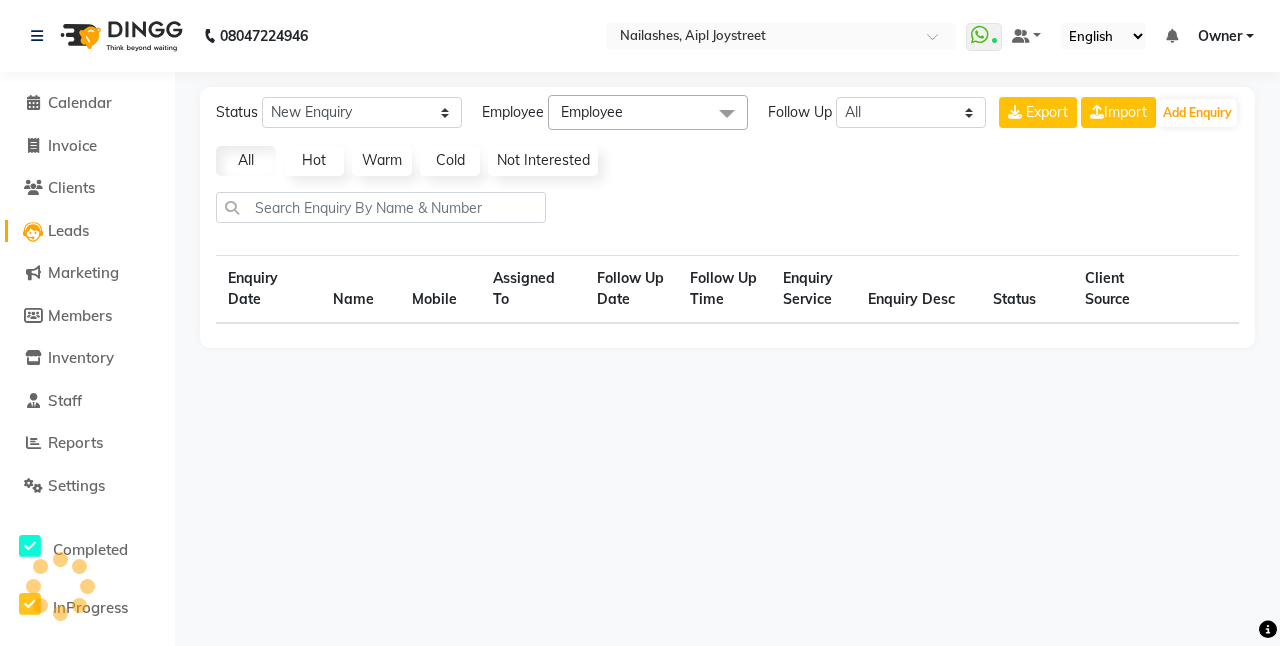select on "10" 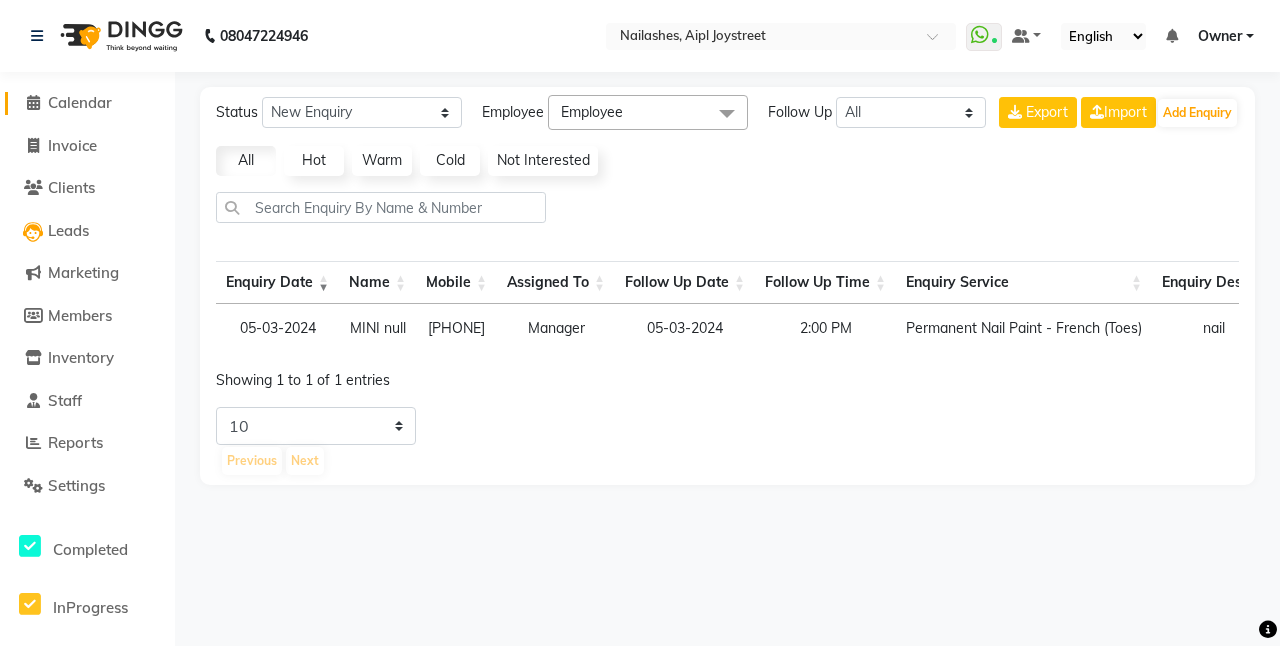click 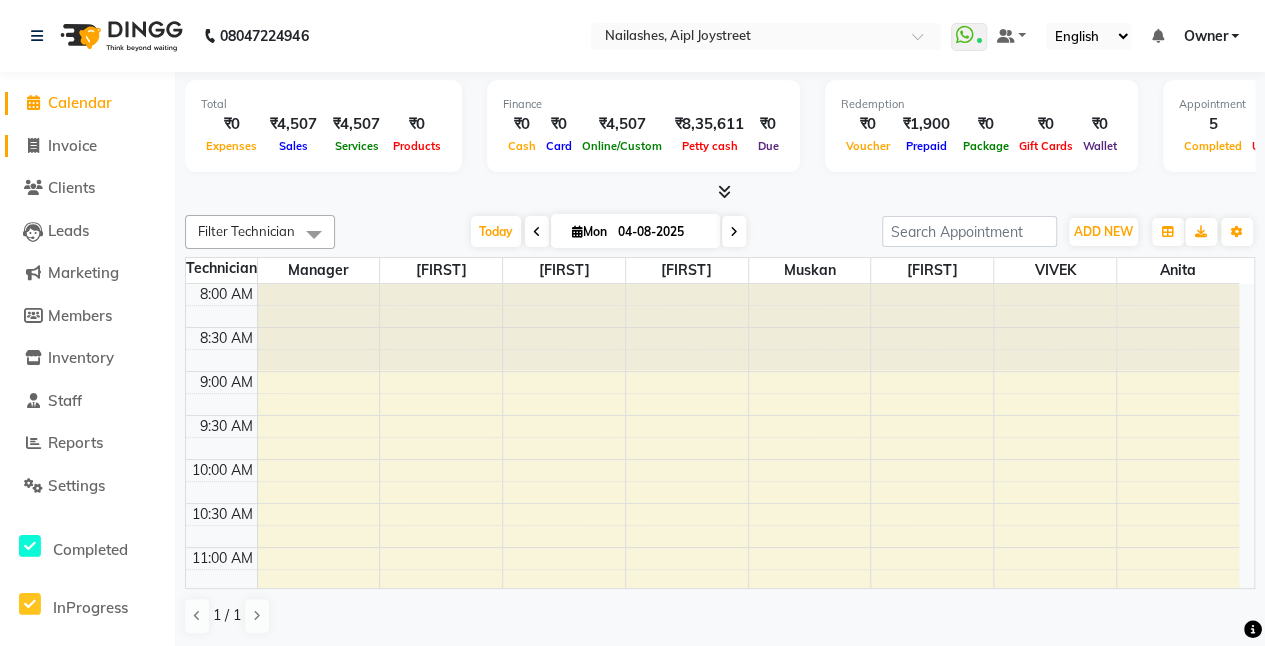 click 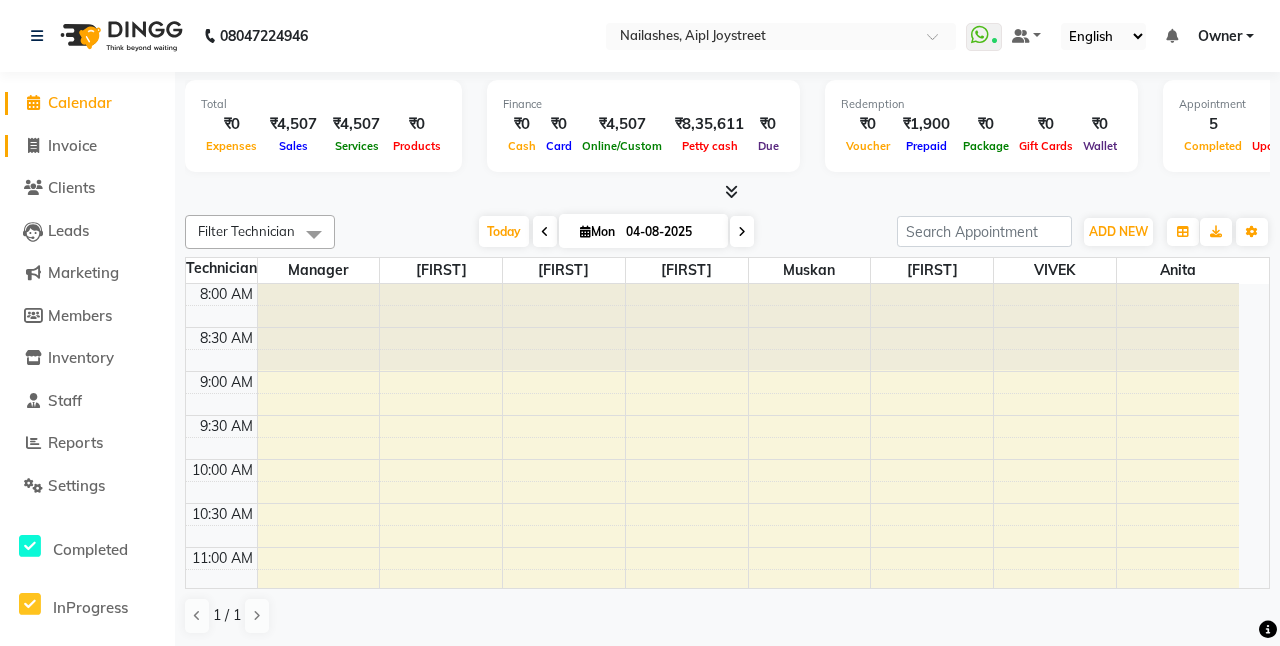 select on "5749" 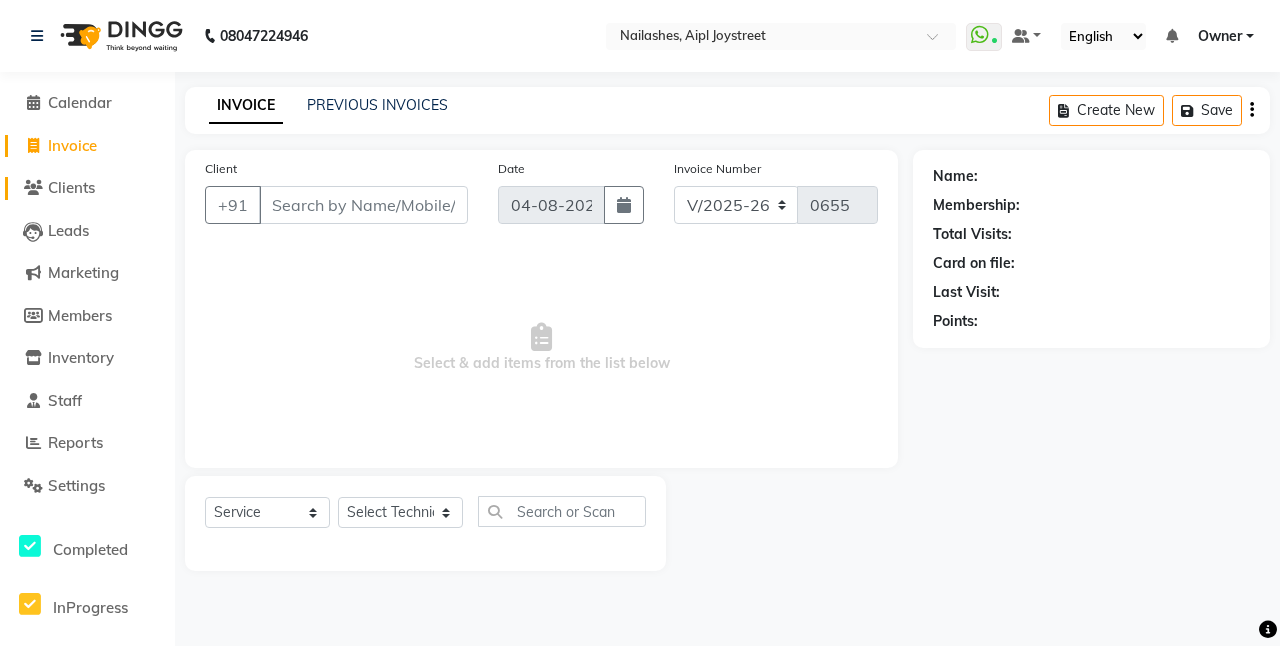 click 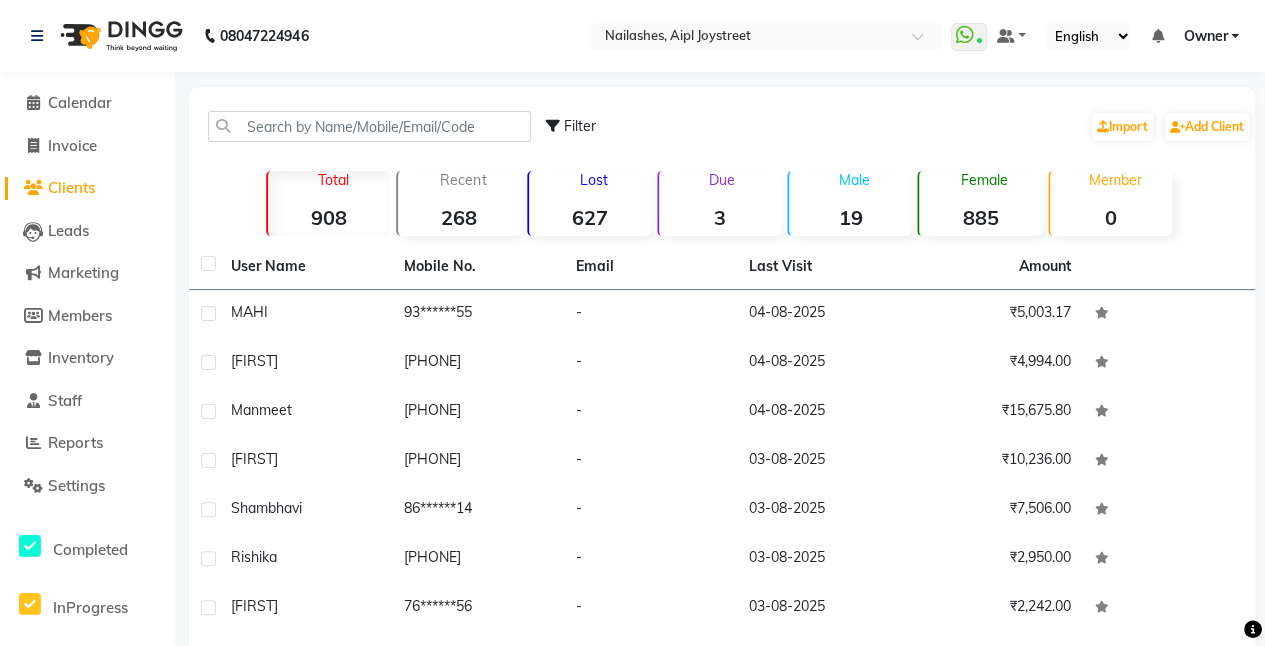 click 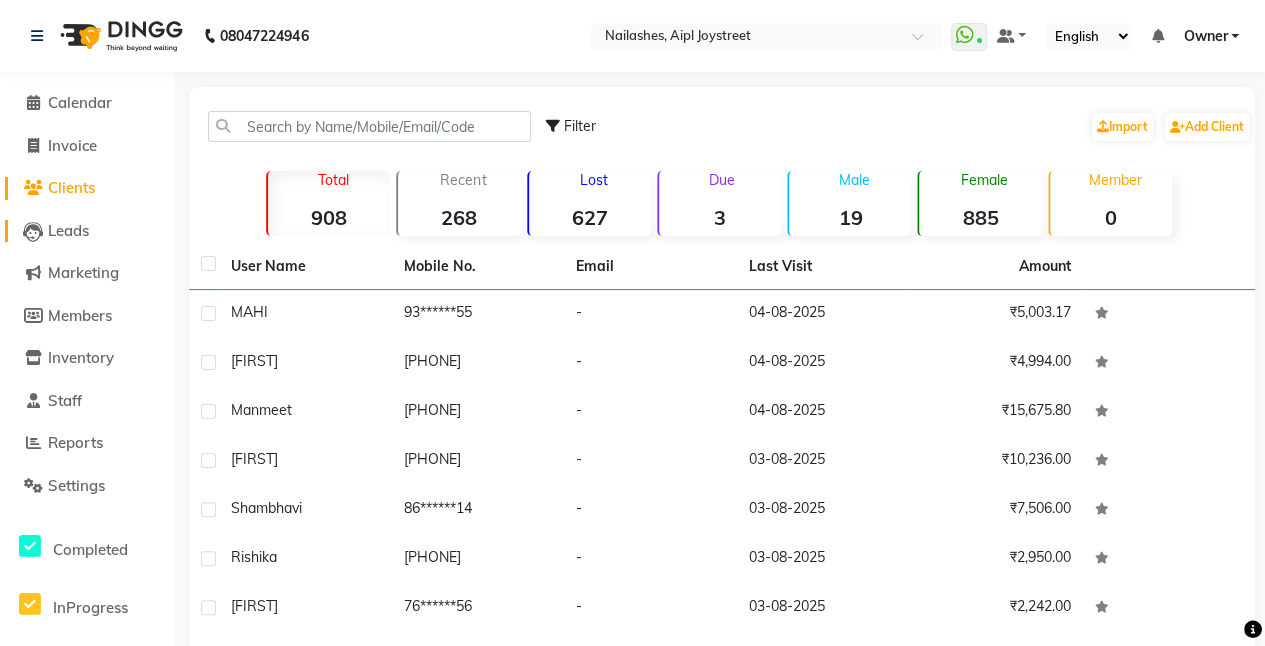 click 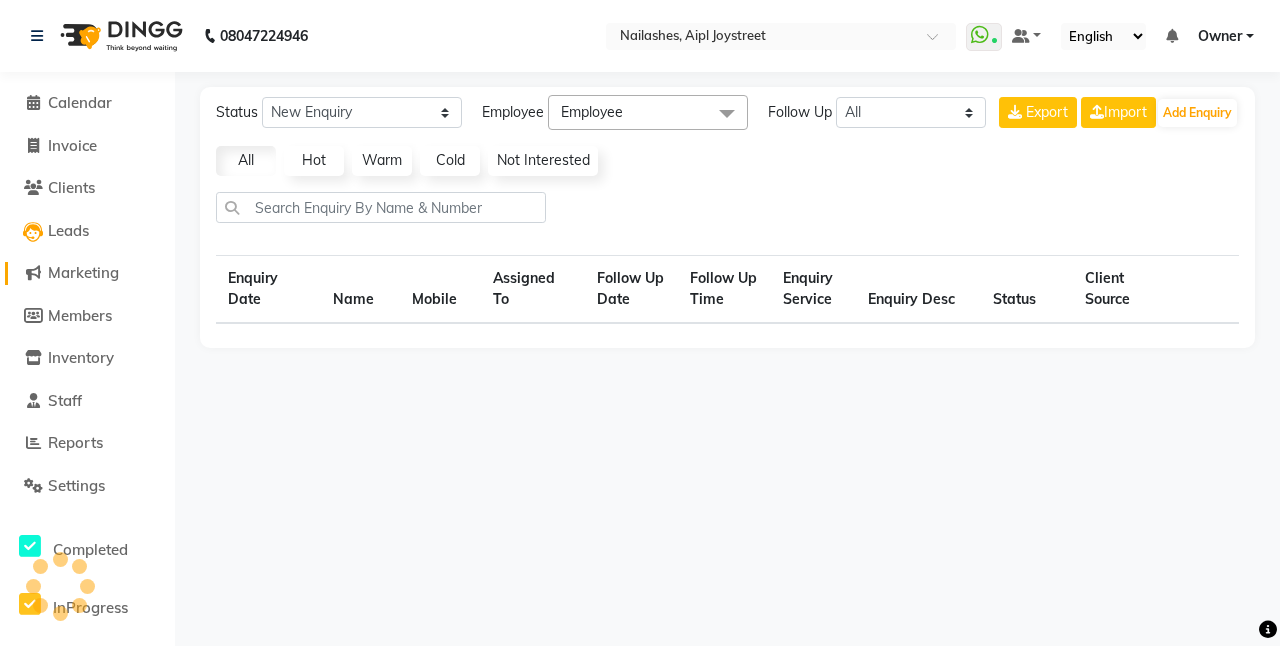 click 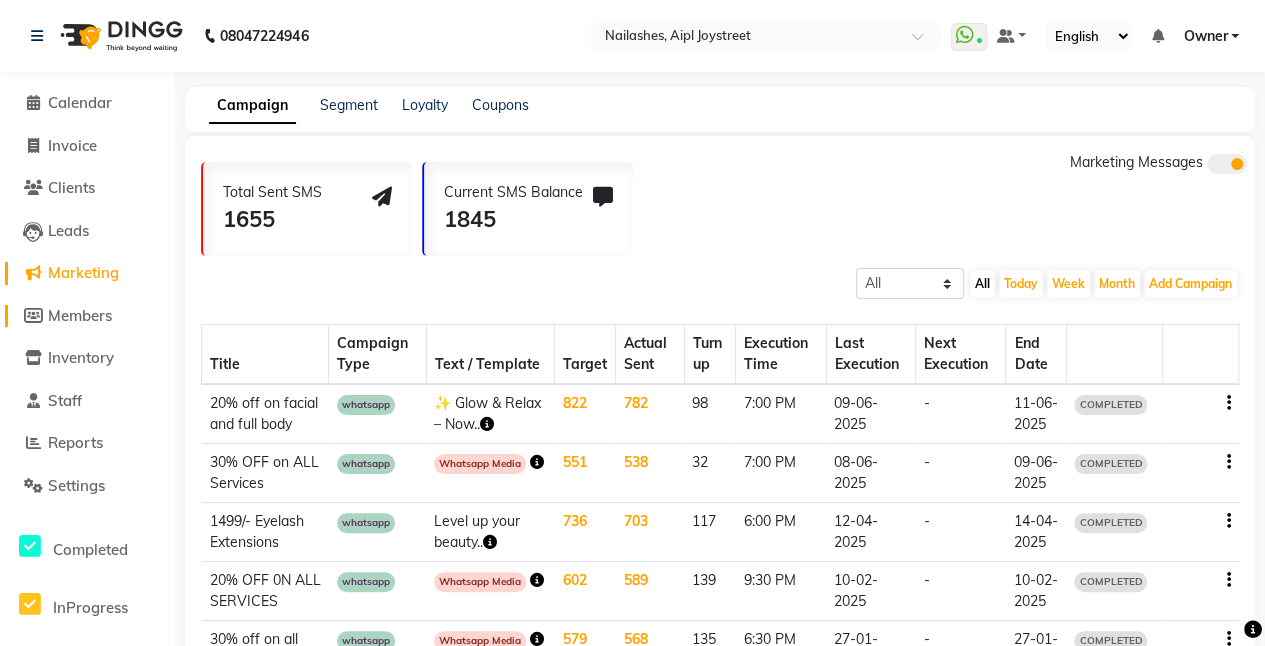 click 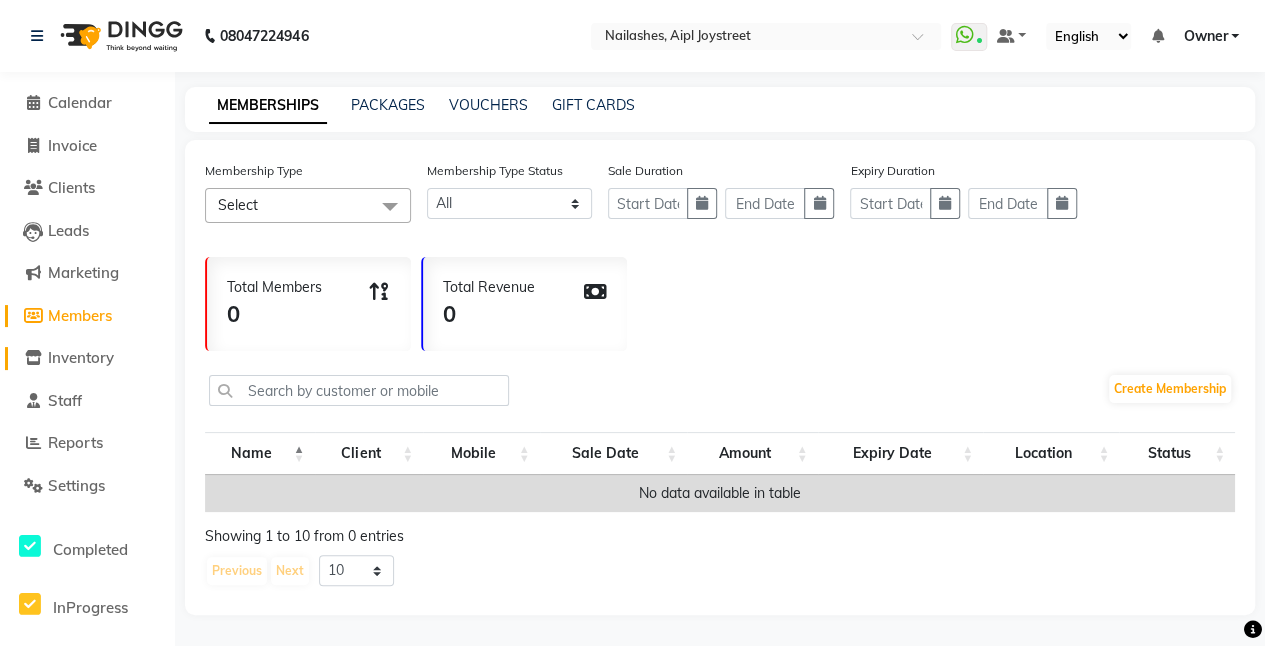 click 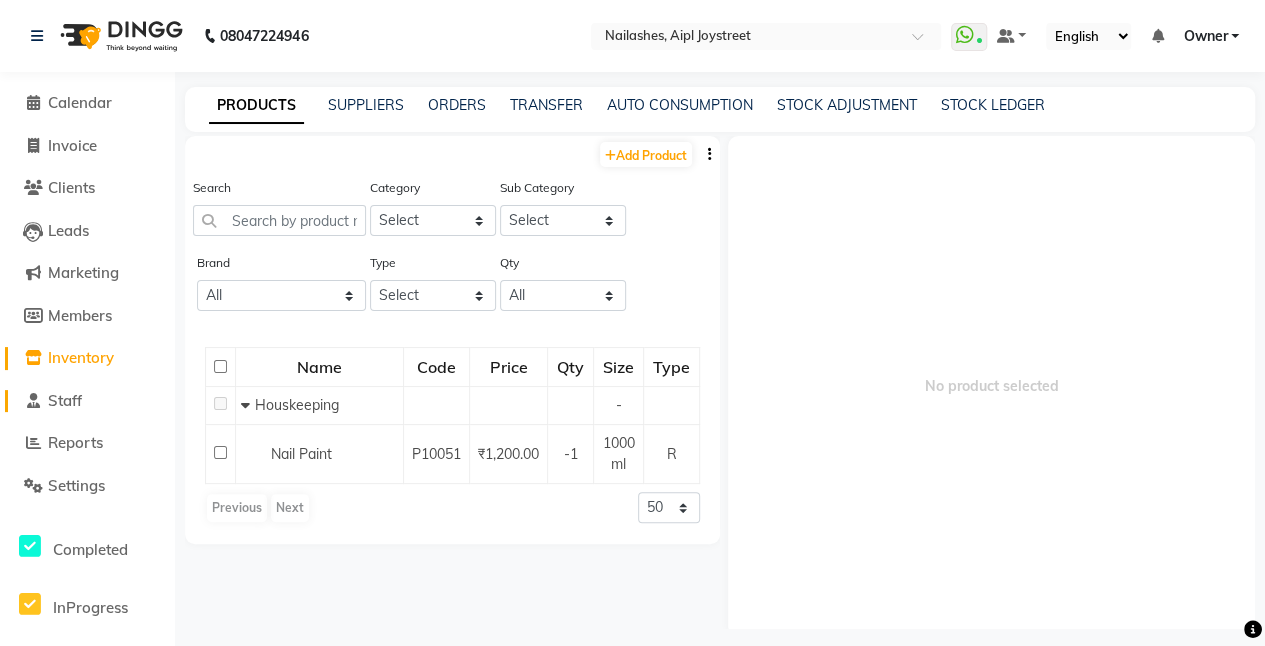 click 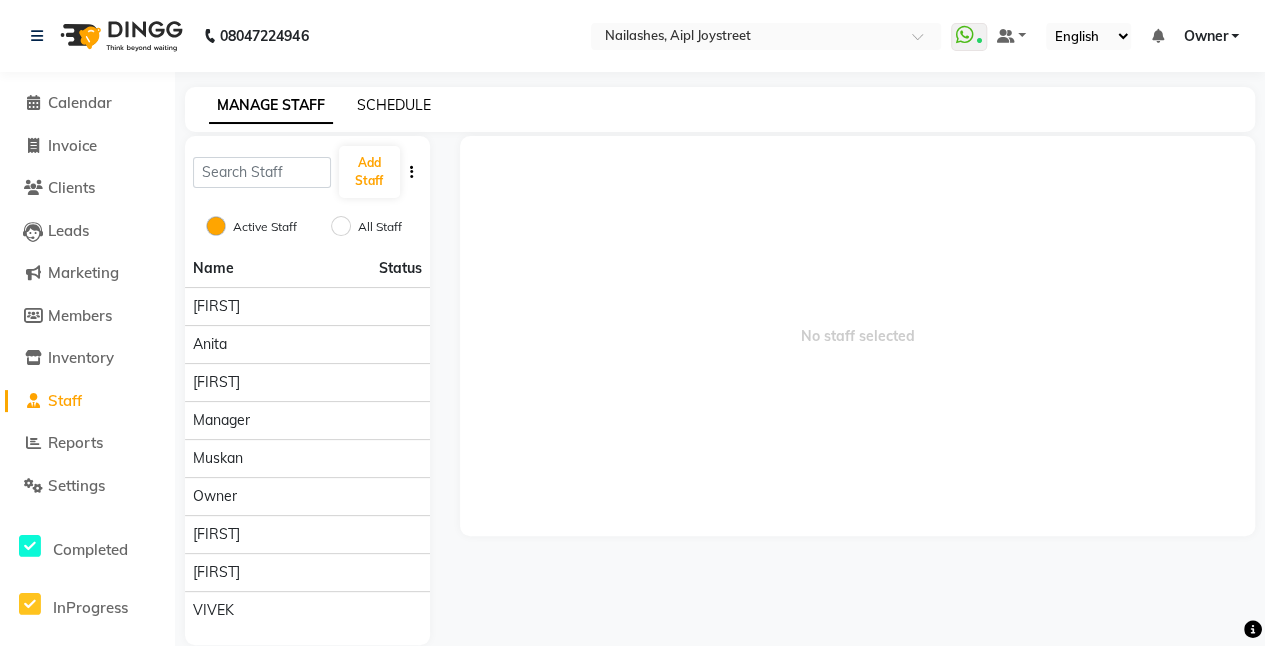 click on "SCHEDULE" 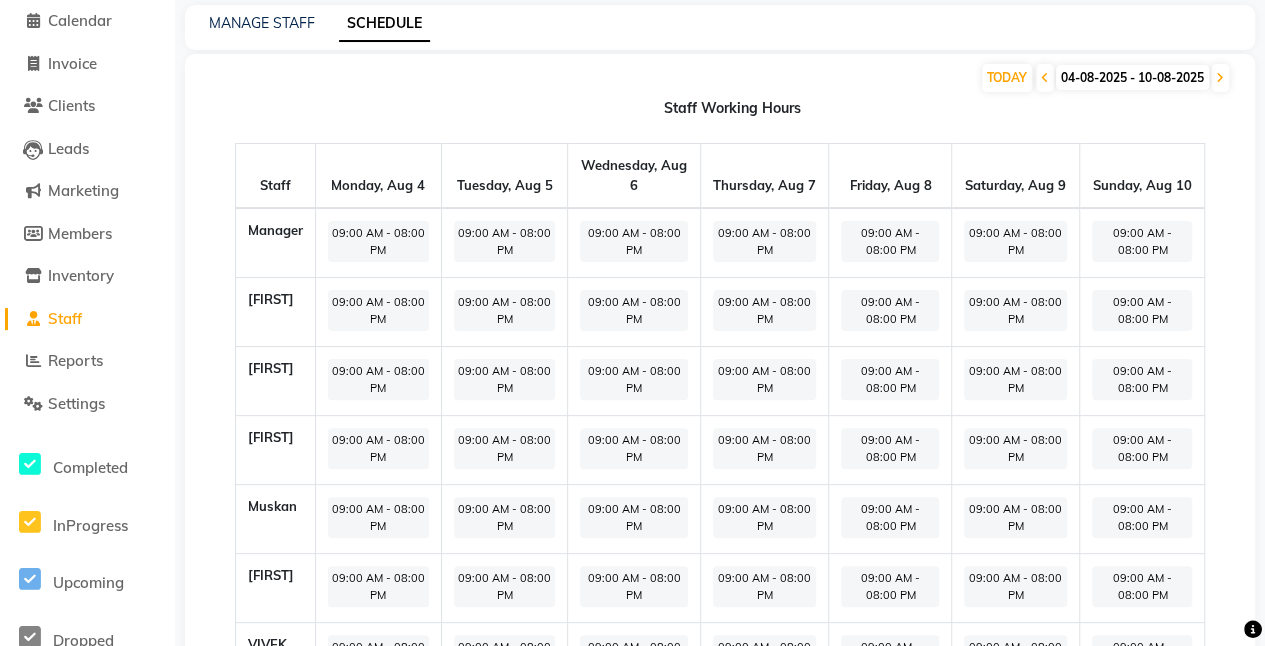 scroll, scrollTop: 0, scrollLeft: 0, axis: both 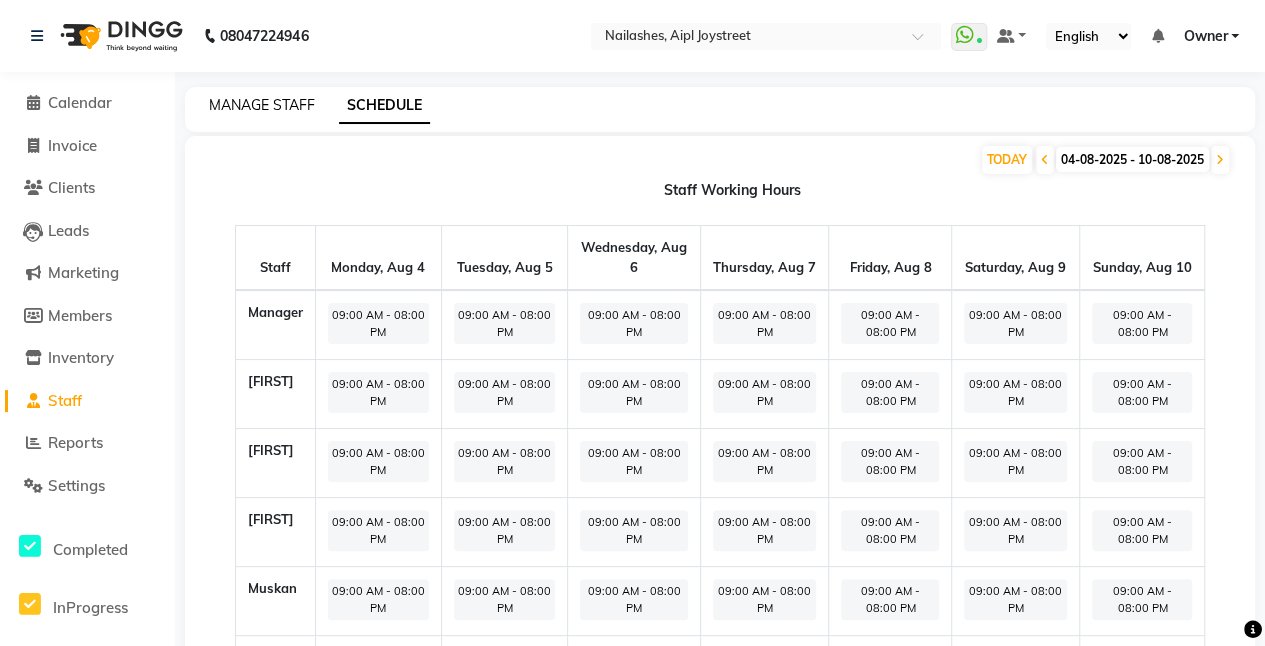 click on "MANAGE STAFF" 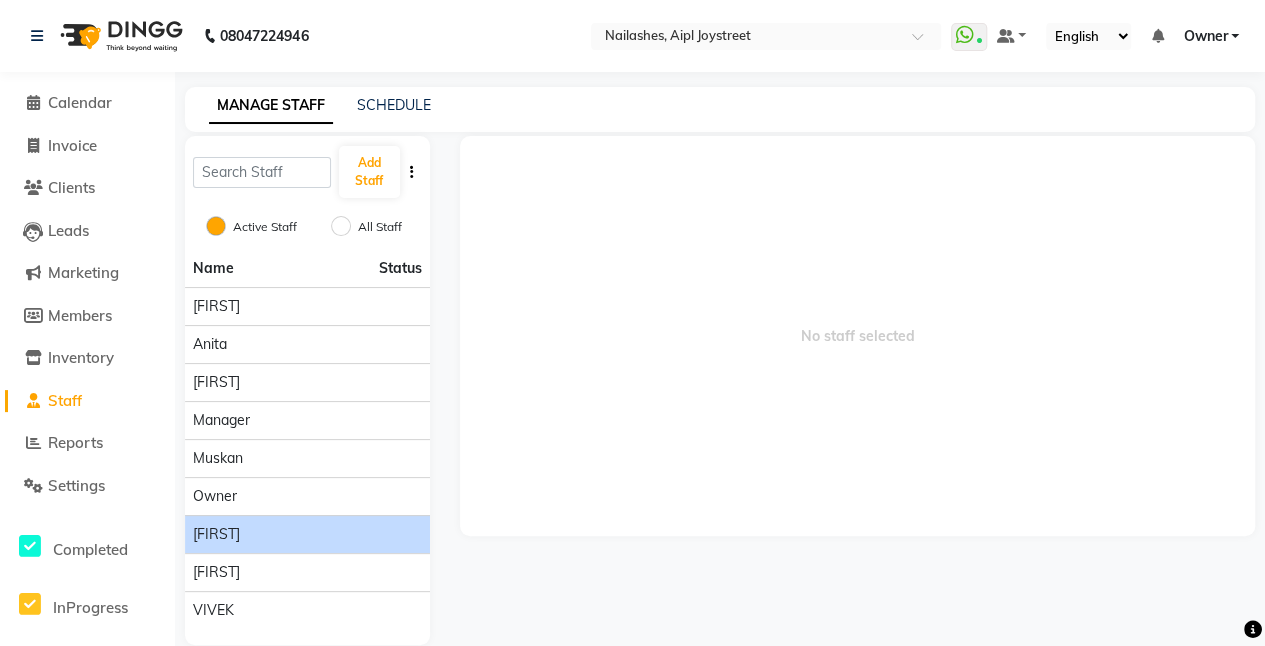 click on "[FIRST]" 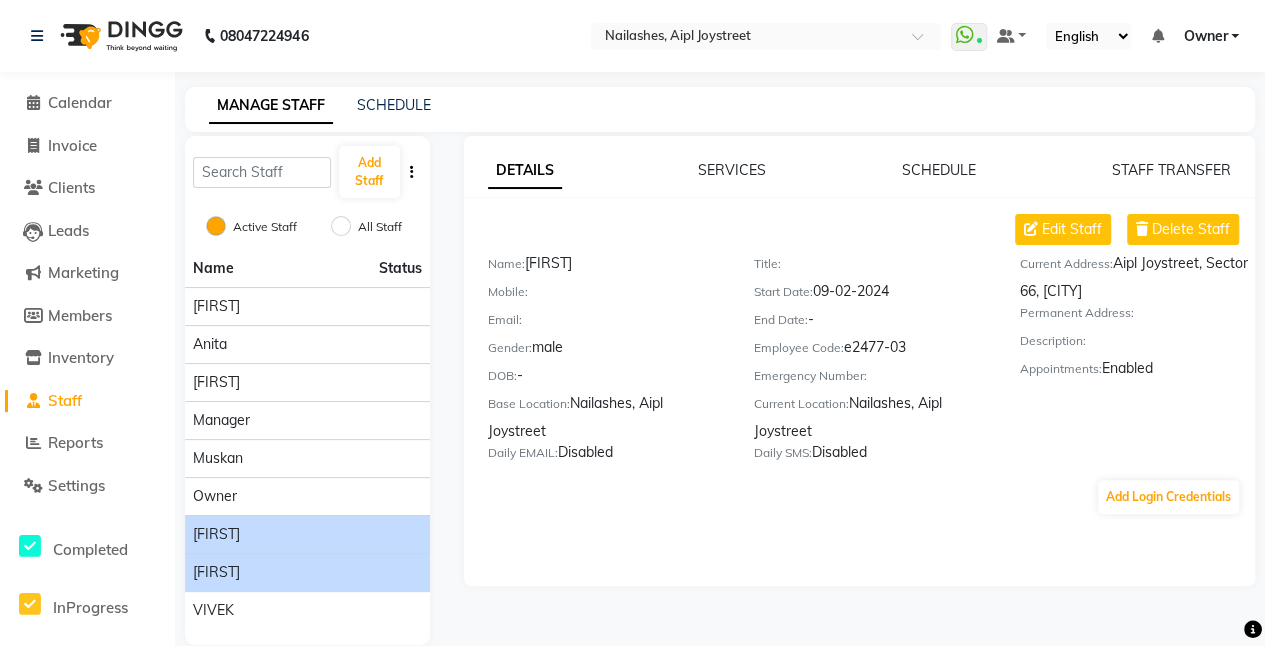 click on "[FIRST]" 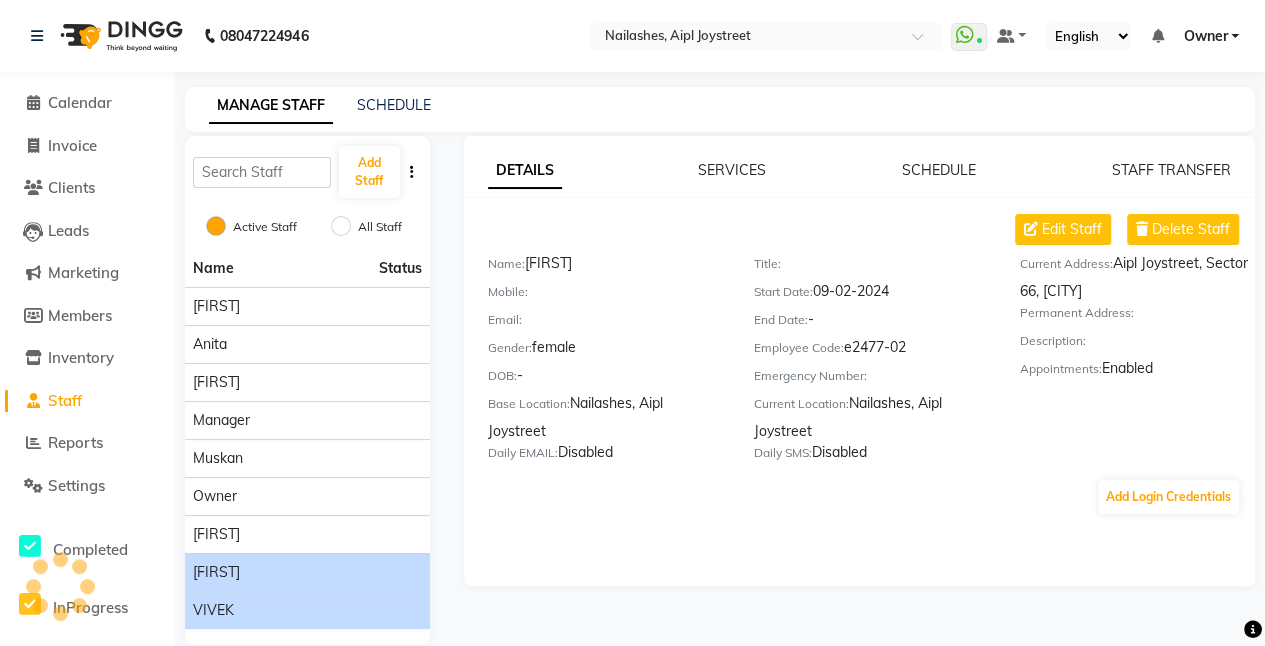 click on "VIVEK" 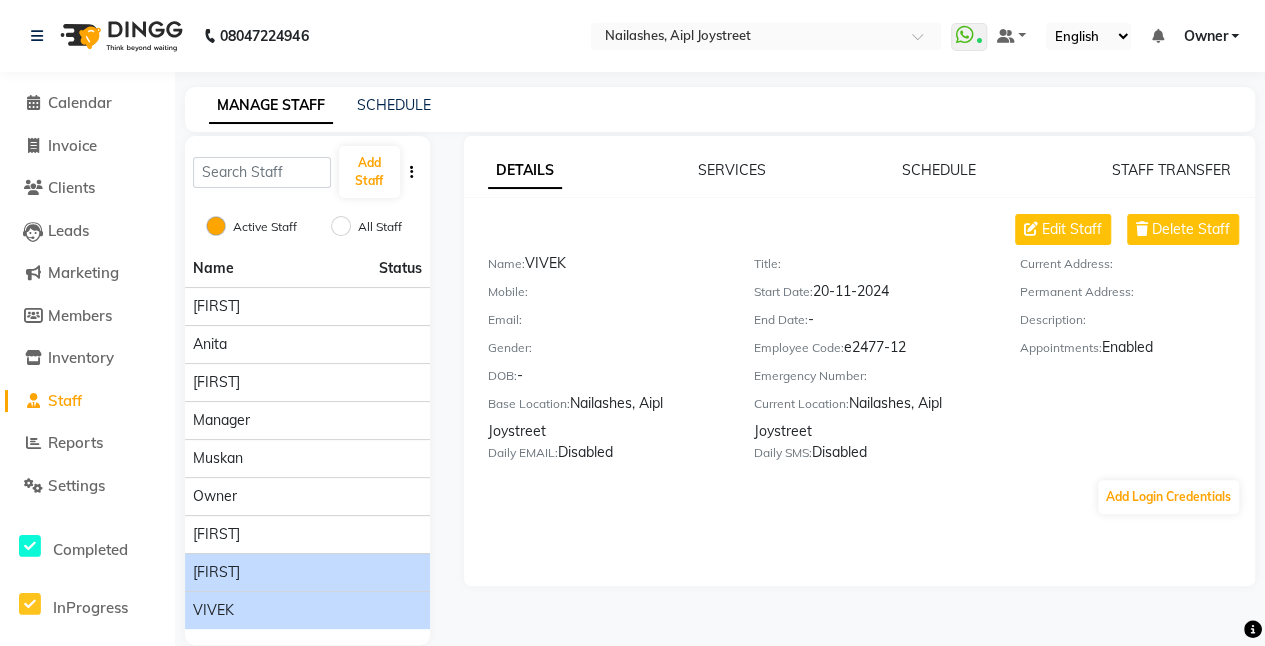 click on "[FIRST]" 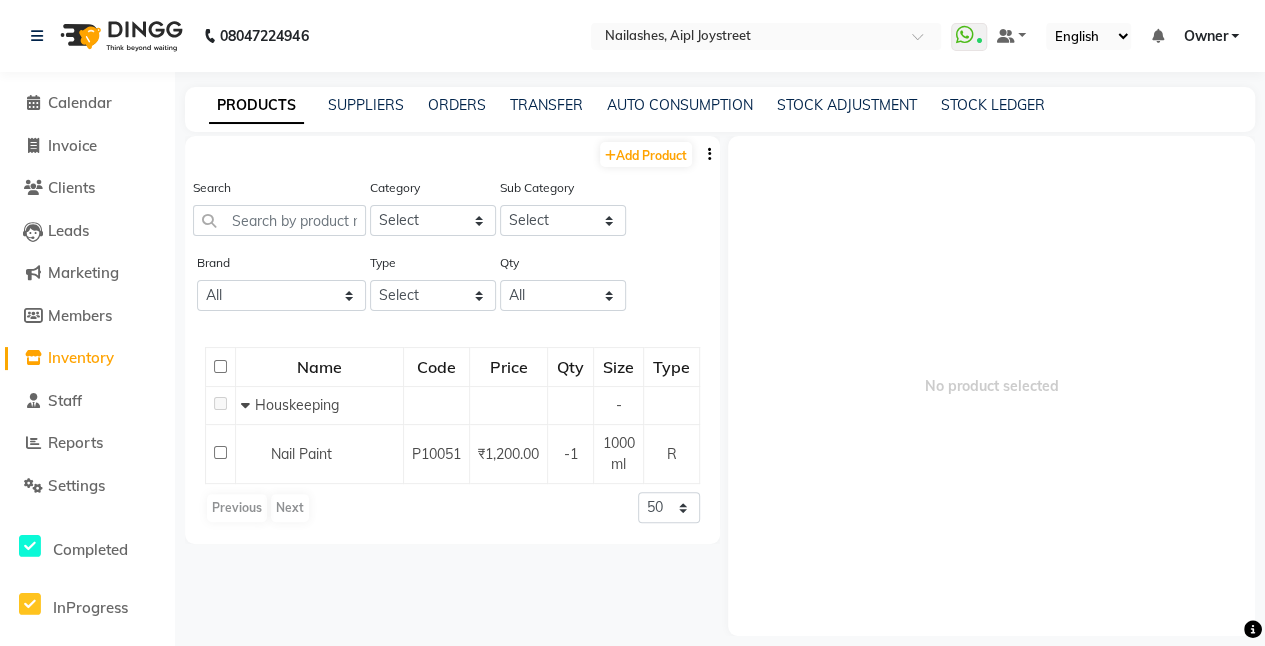 select 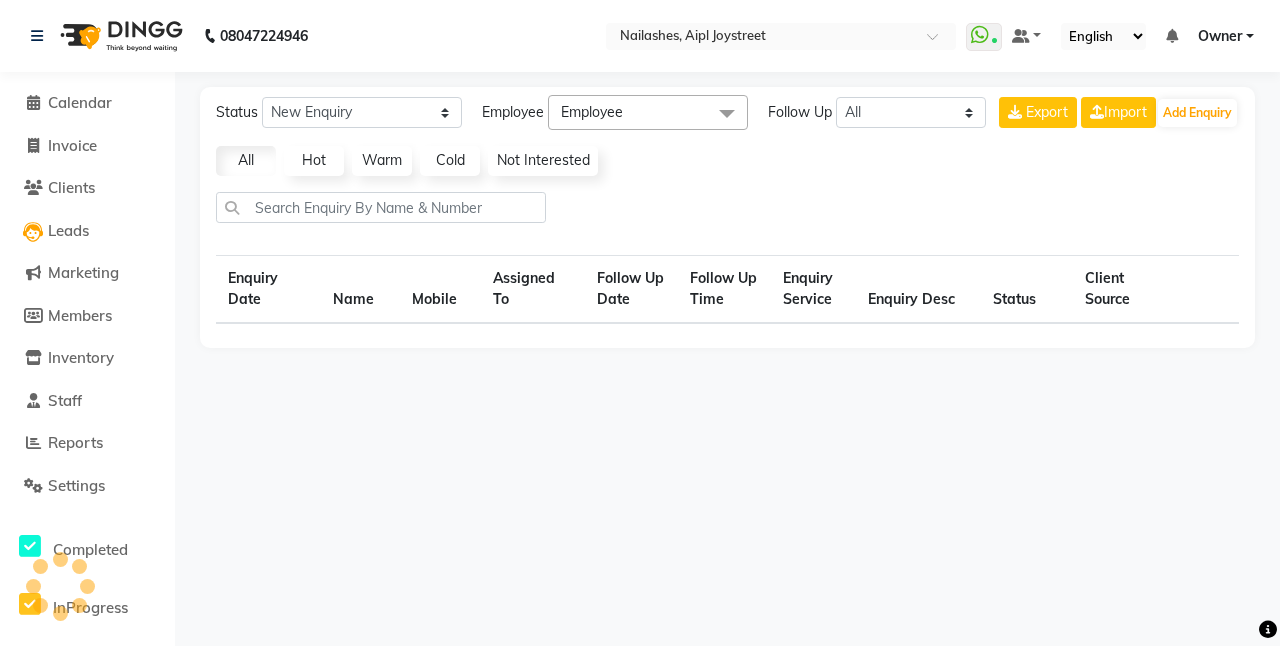 select on "10" 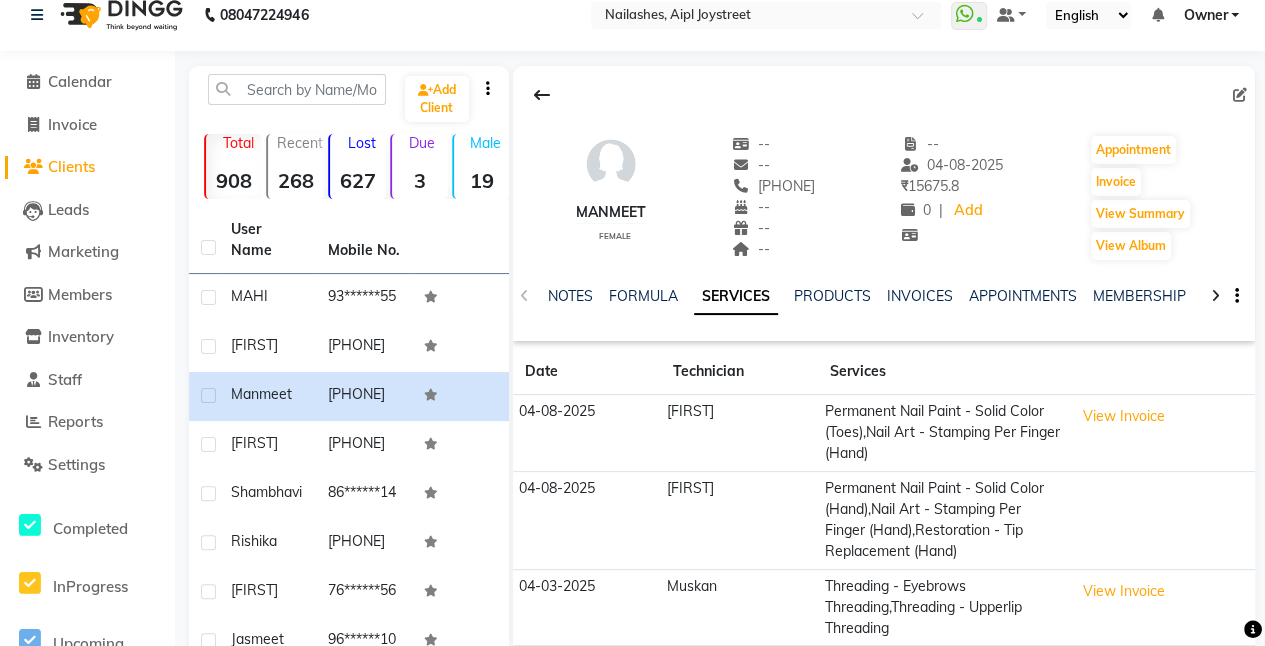 scroll, scrollTop: 0, scrollLeft: 0, axis: both 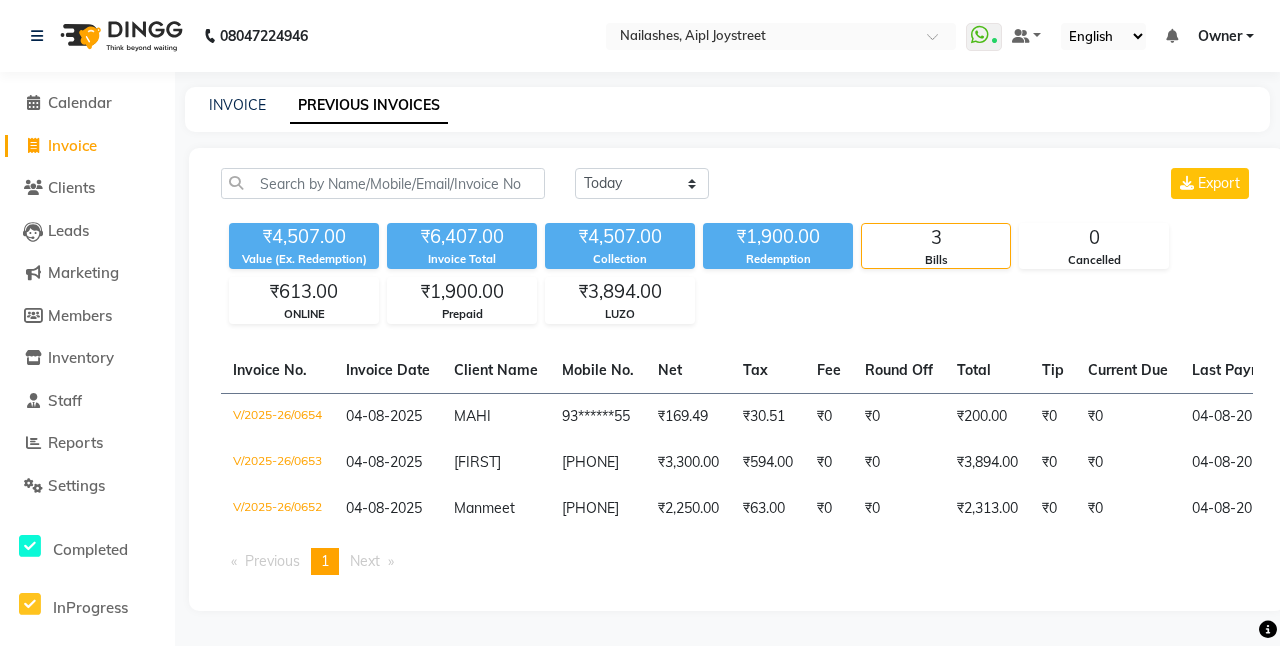 select on "5749" 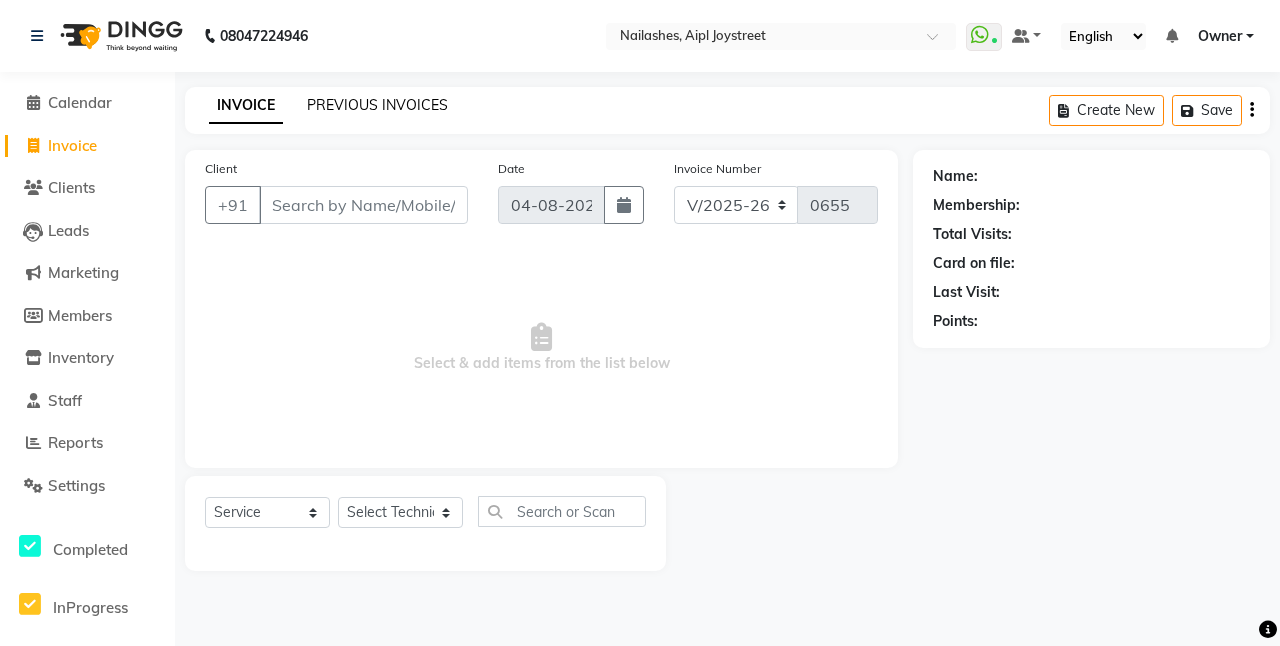 click on "PREVIOUS INVOICES" 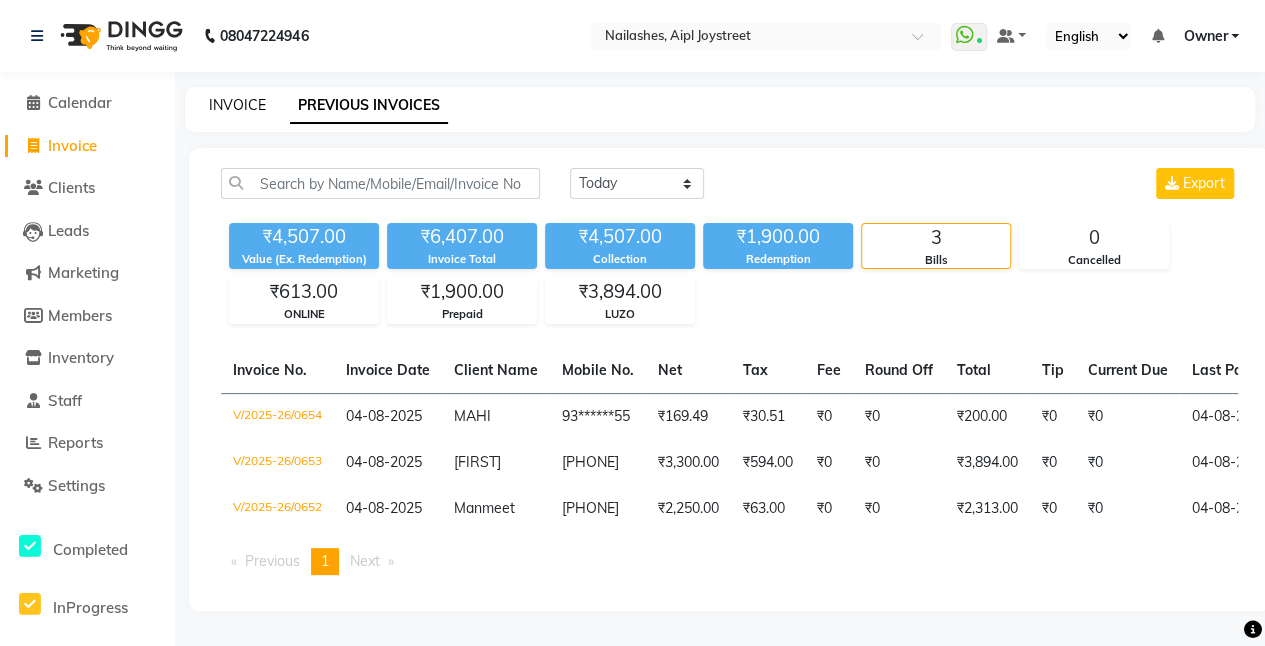 click on "INVOICE" 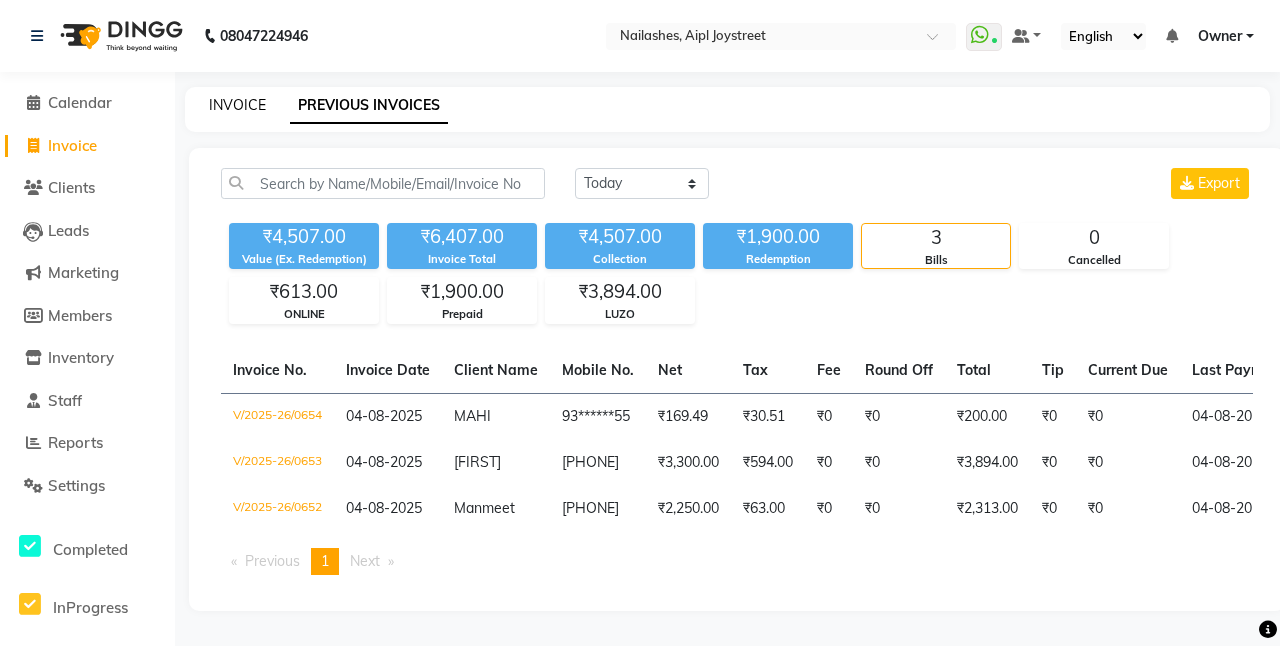 select on "5749" 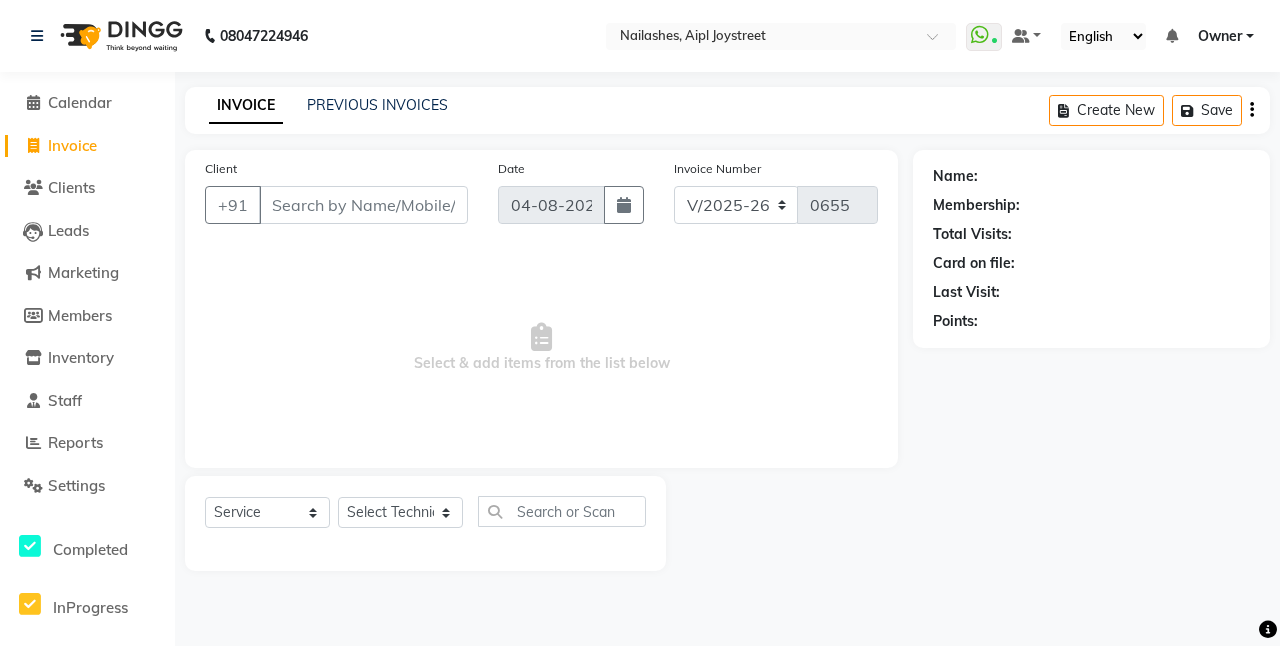 drag, startPoint x: 233, startPoint y: 102, endPoint x: 413, endPoint y: 55, distance: 186.03494 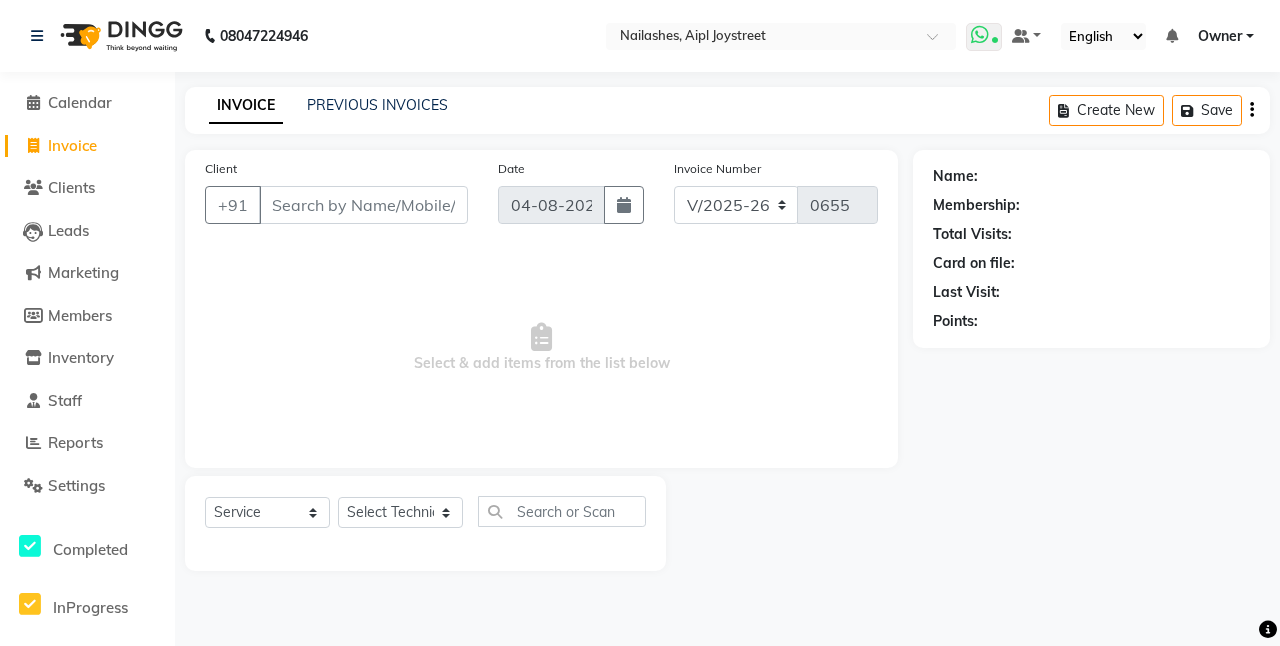 click at bounding box center (980, 35) 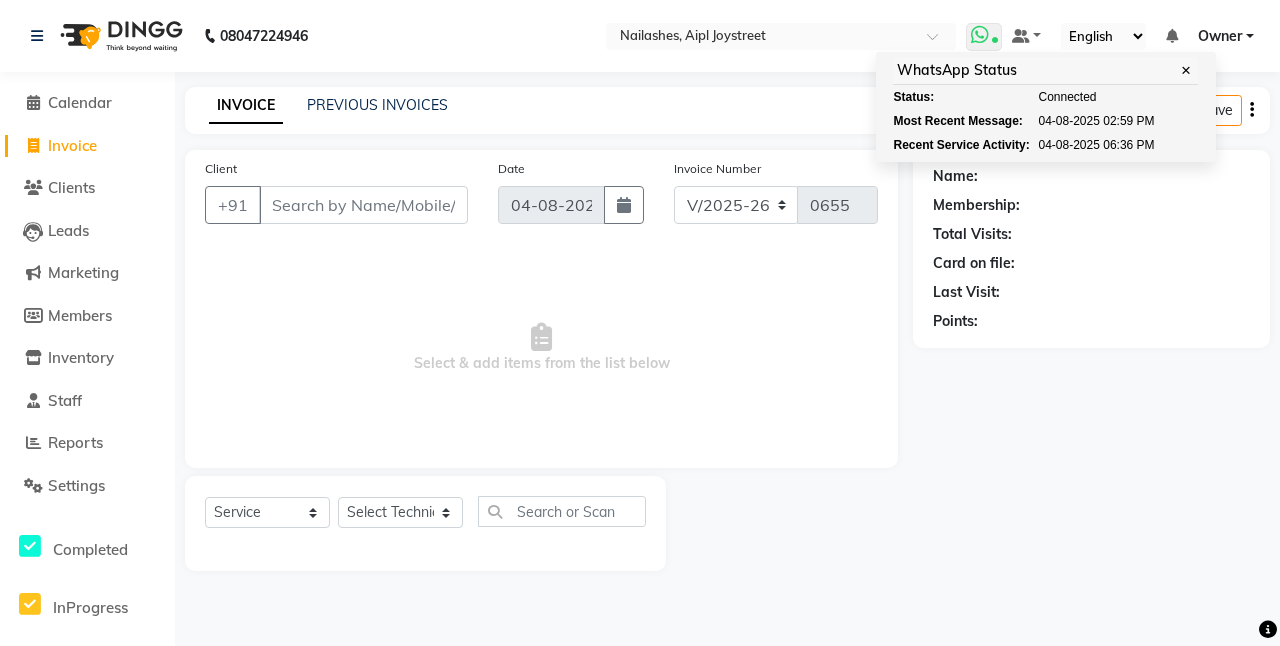 click at bounding box center [980, 35] 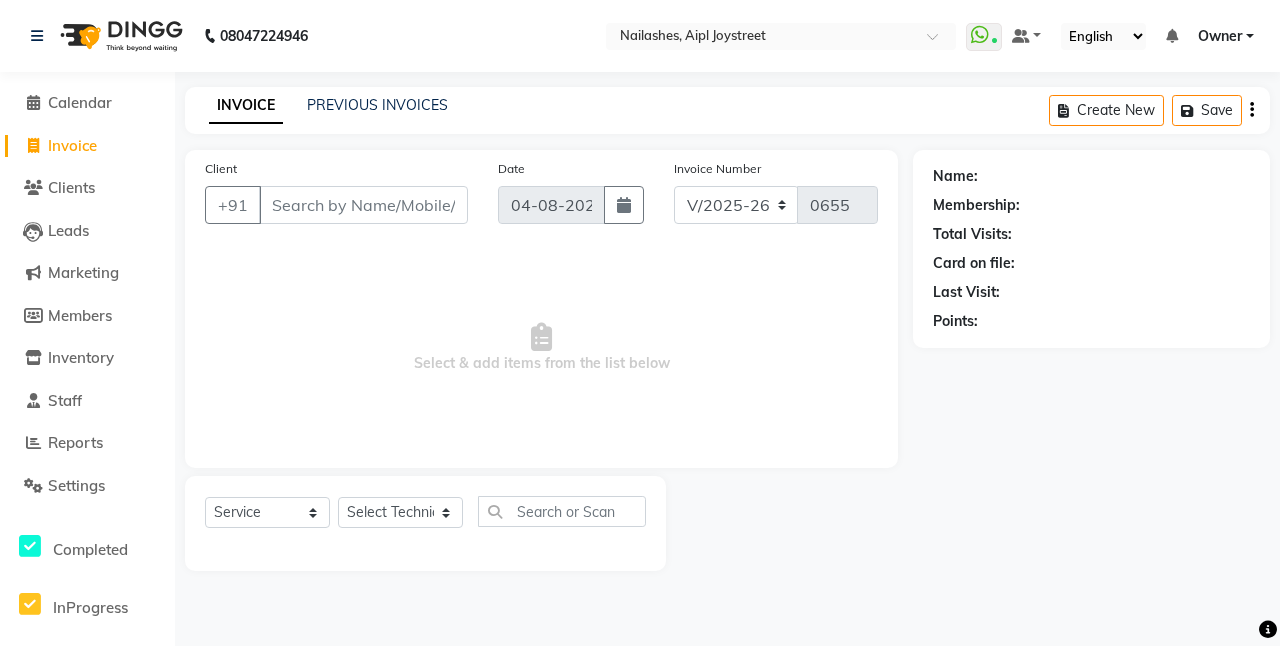 click on "Owner" at bounding box center (1226, 36) 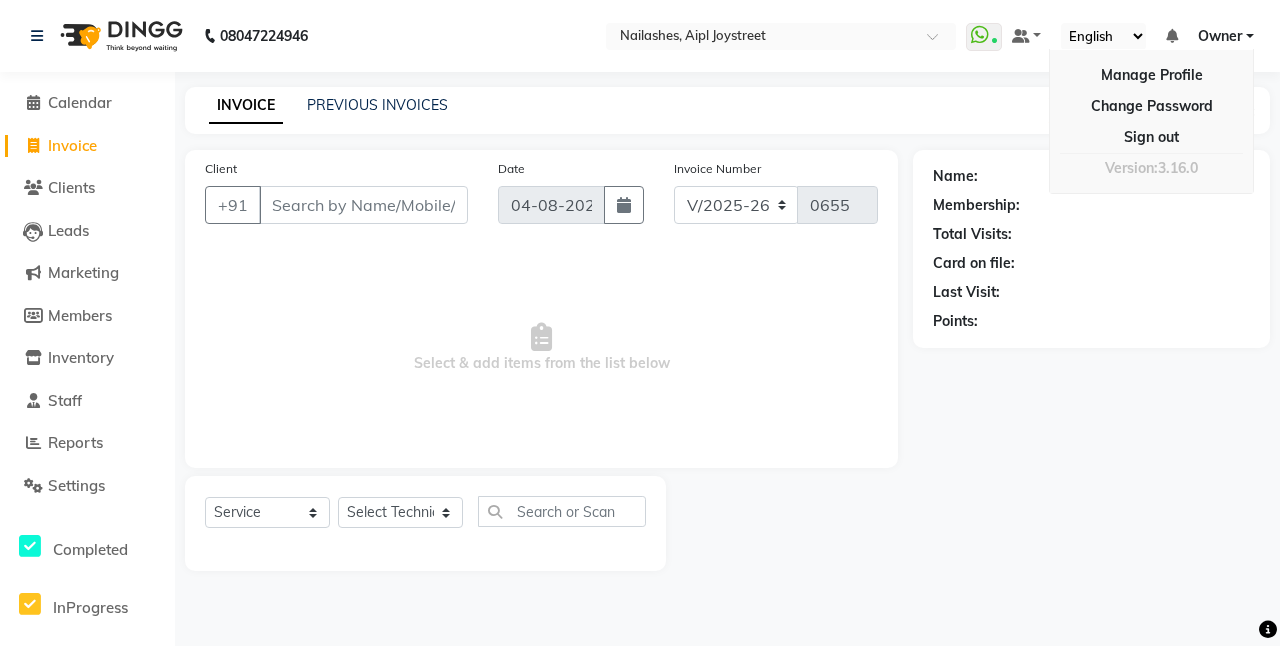 click on "Owner" at bounding box center (1226, 36) 